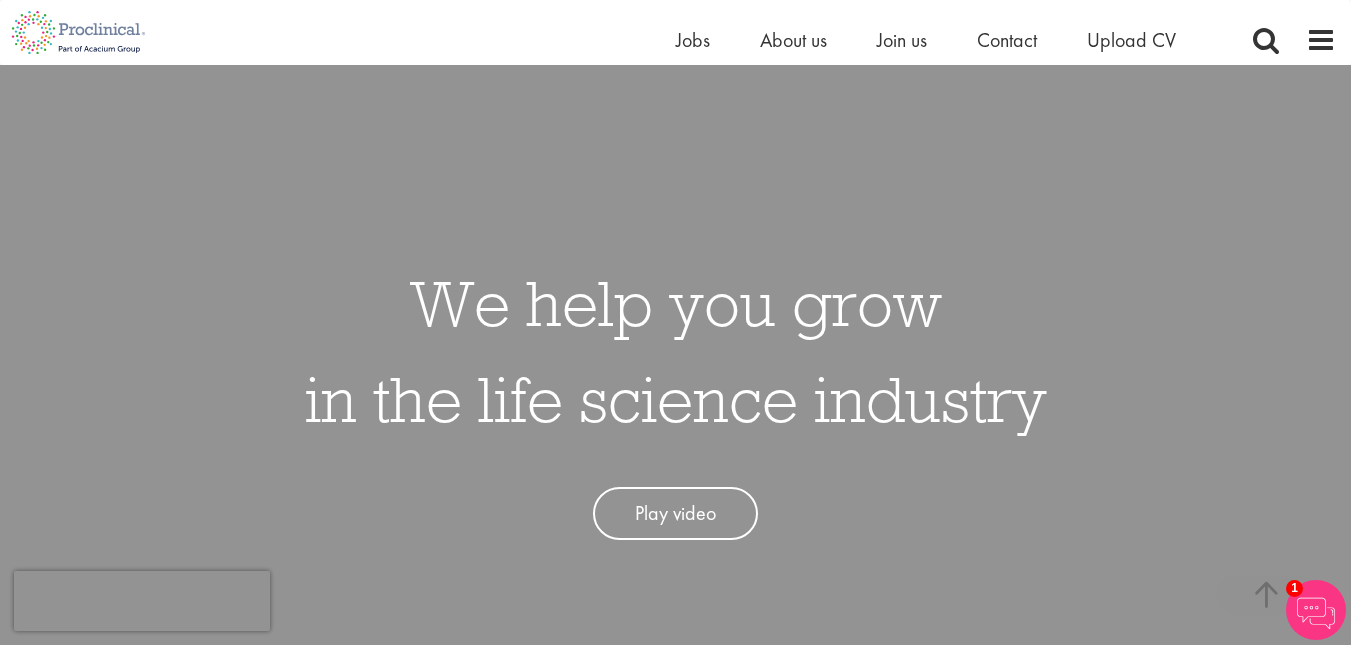 scroll, scrollTop: 500, scrollLeft: 0, axis: vertical 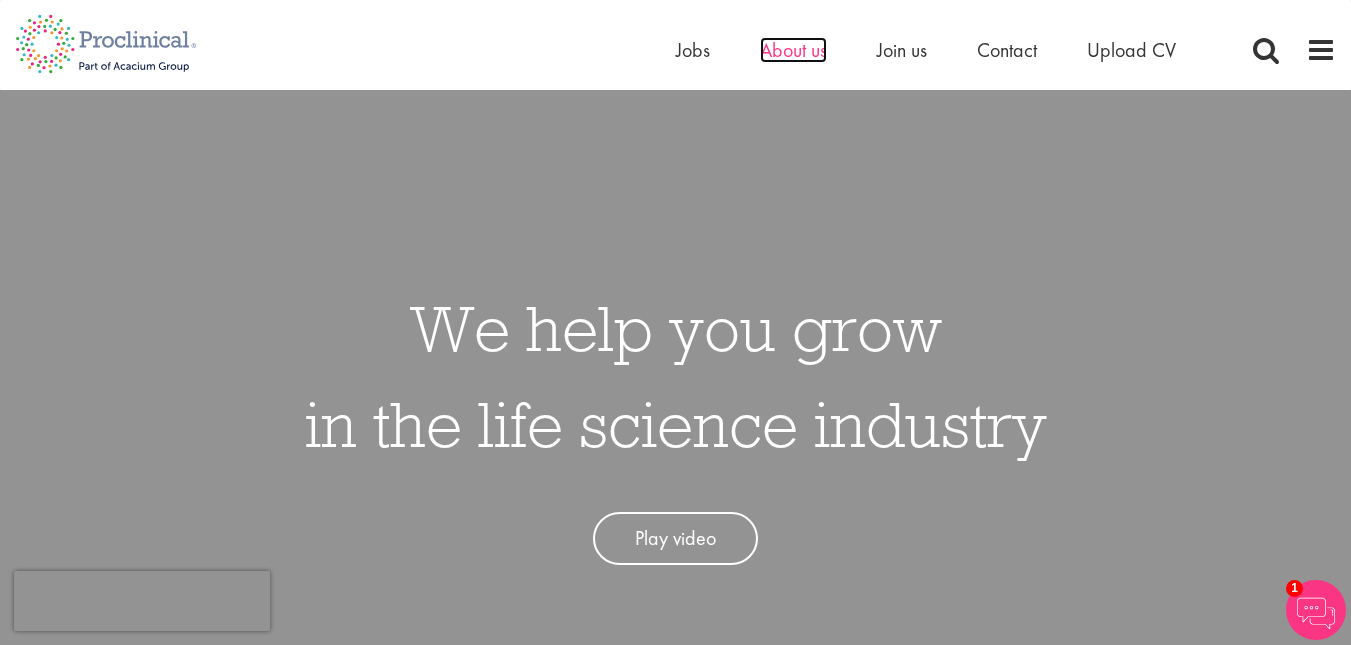 click on "About us" at bounding box center (793, 50) 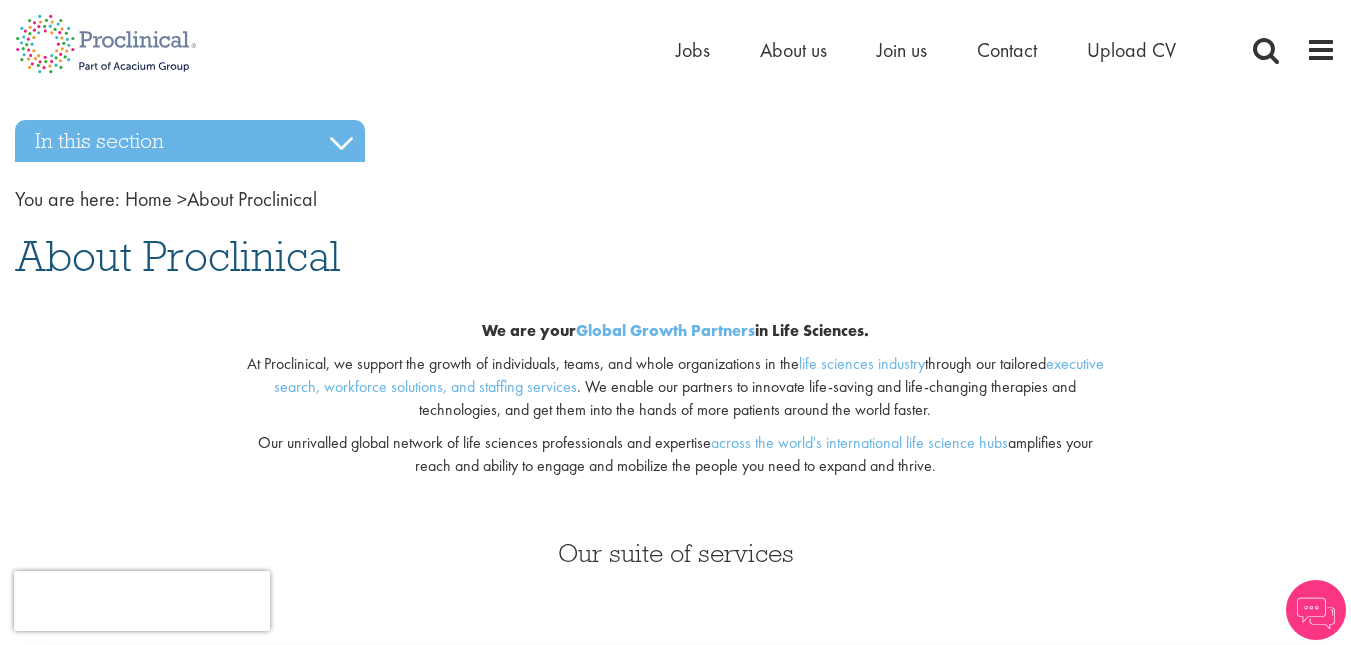 scroll, scrollTop: 0, scrollLeft: 0, axis: both 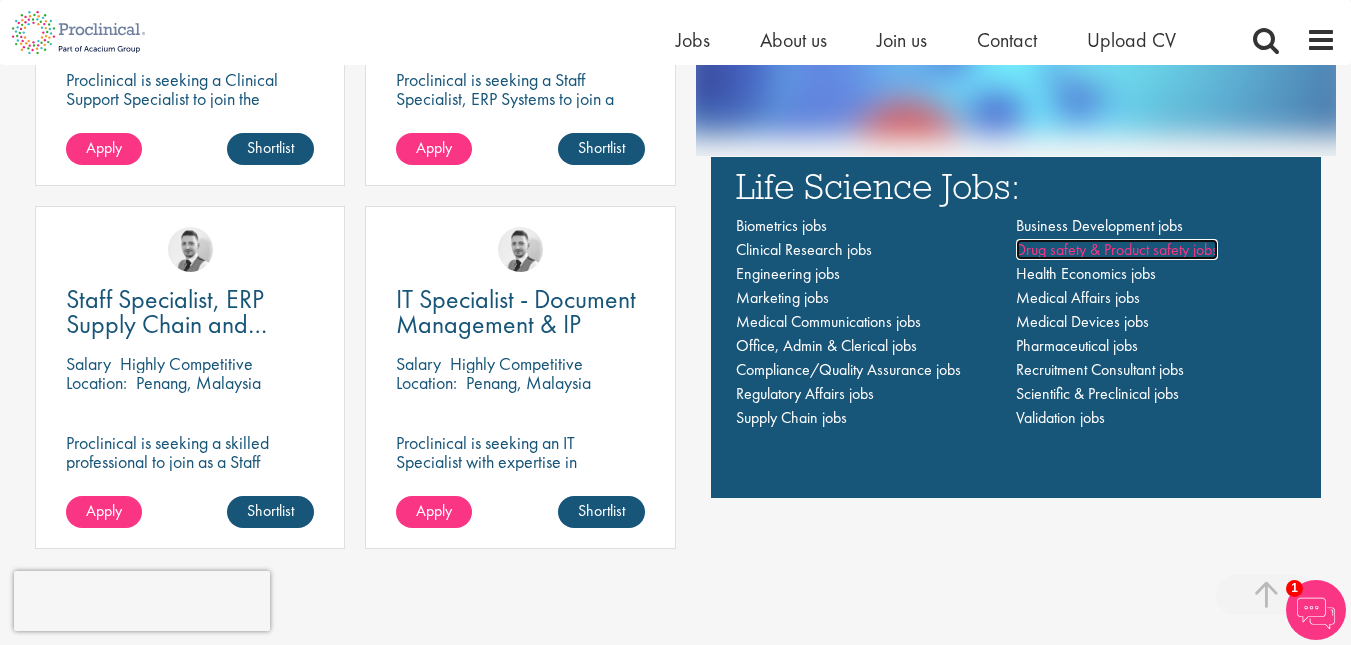 click on "Drug safety & Product safety jobs" at bounding box center (1117, 249) 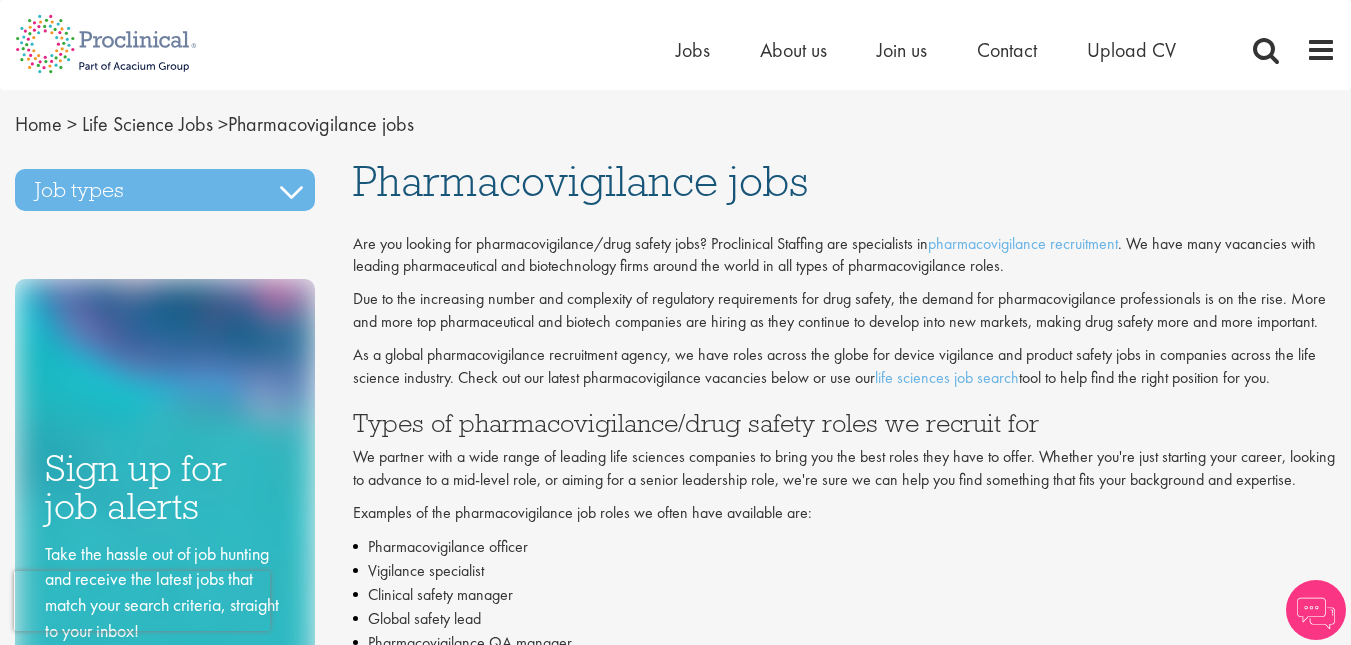 scroll, scrollTop: 0, scrollLeft: 0, axis: both 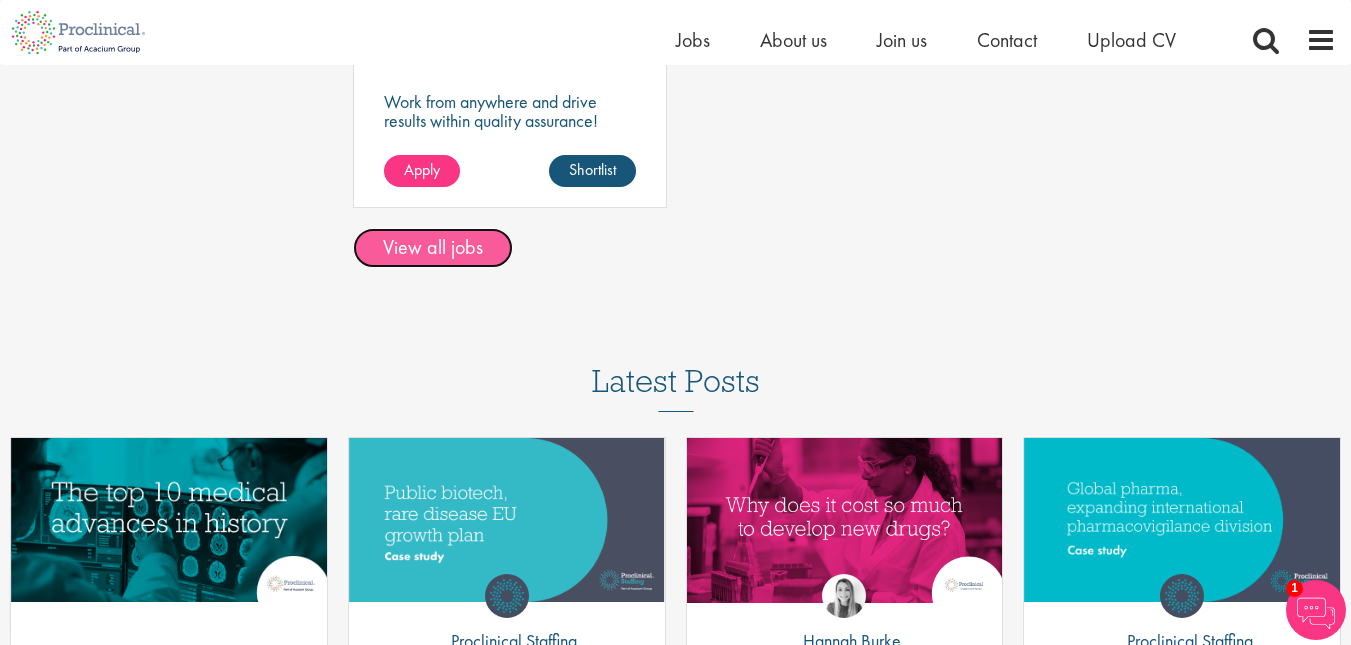 click on "View all jobs" at bounding box center (433, 248) 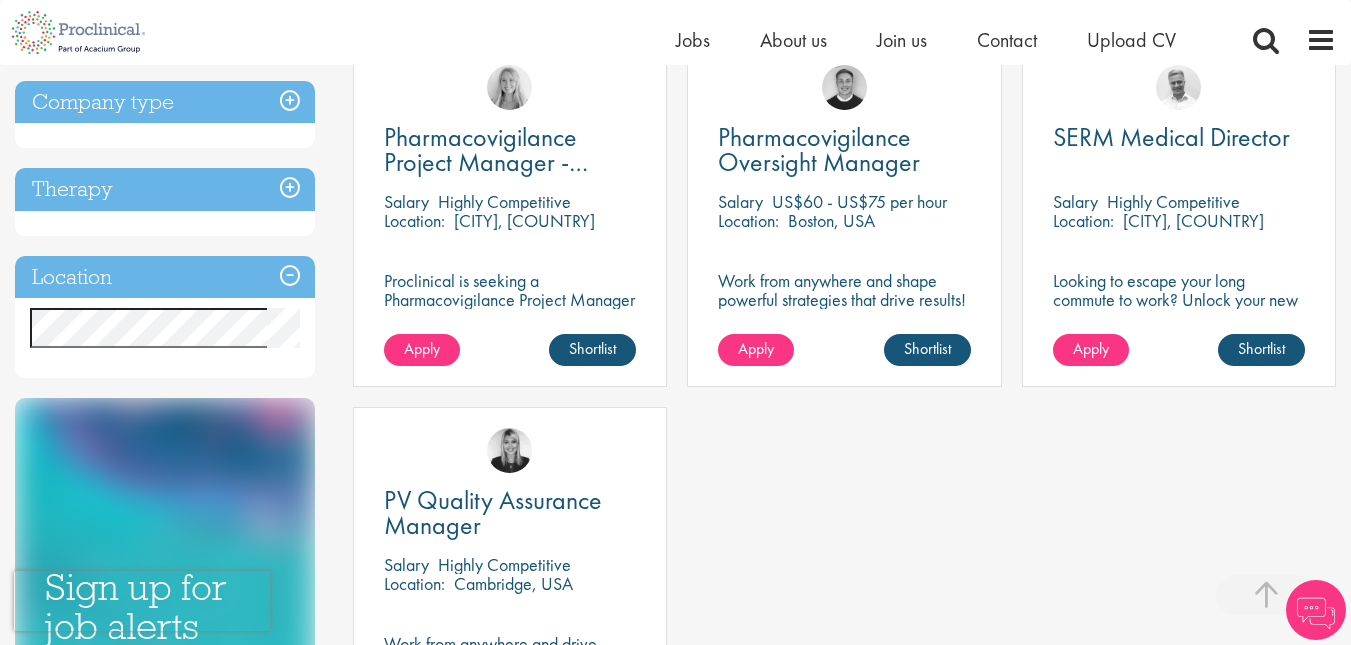 scroll, scrollTop: 400, scrollLeft: 0, axis: vertical 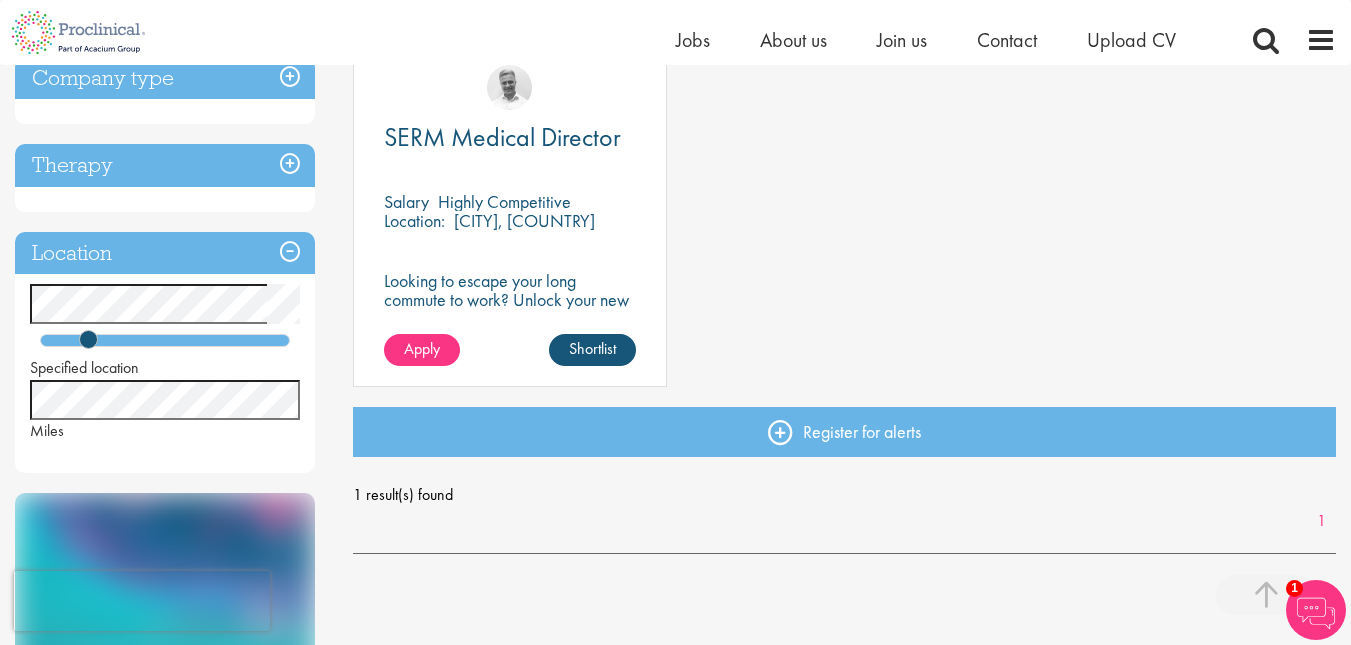 click on "[CITY], [COUNTRY]" at bounding box center [524, 220] 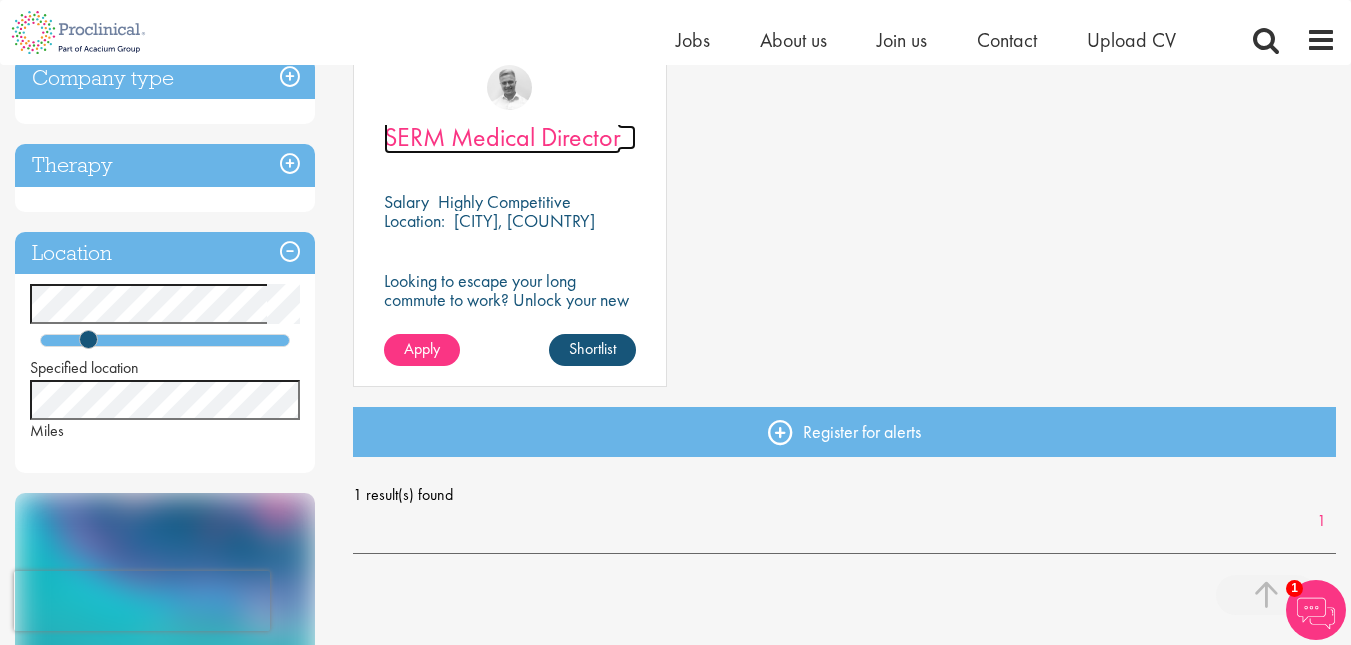 click on "SERM Medical Director" at bounding box center [502, 137] 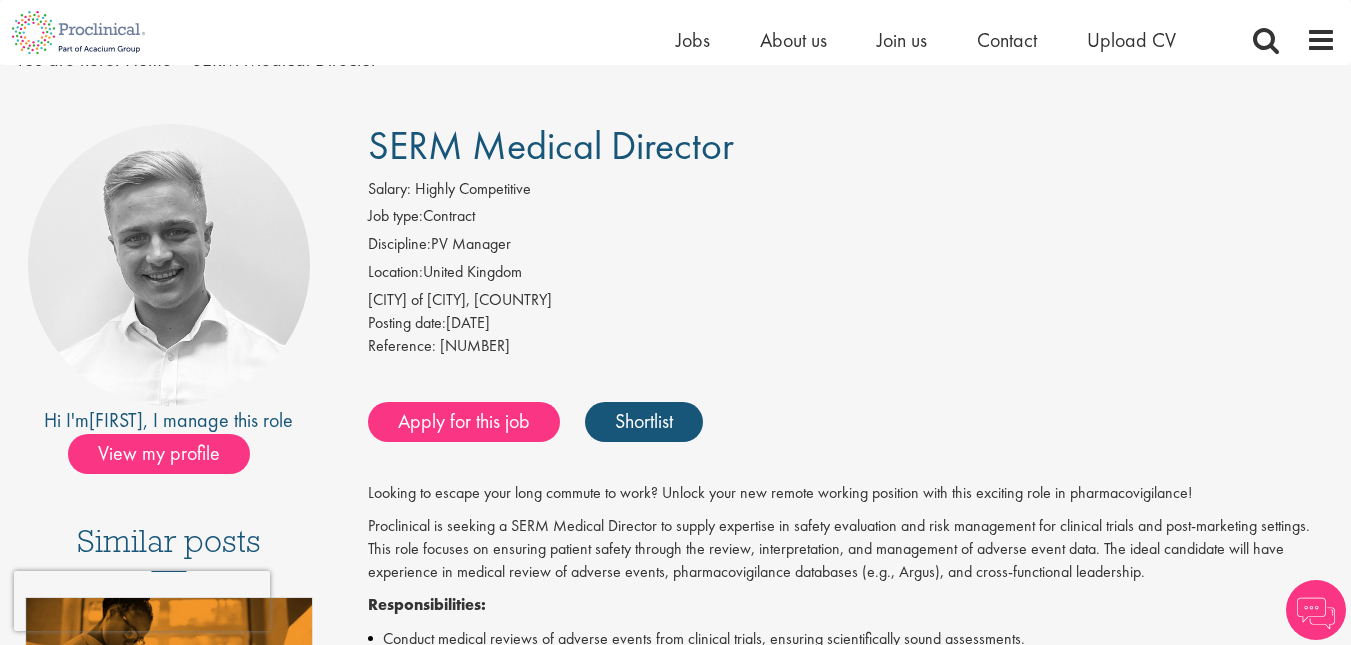 scroll, scrollTop: 100, scrollLeft: 0, axis: vertical 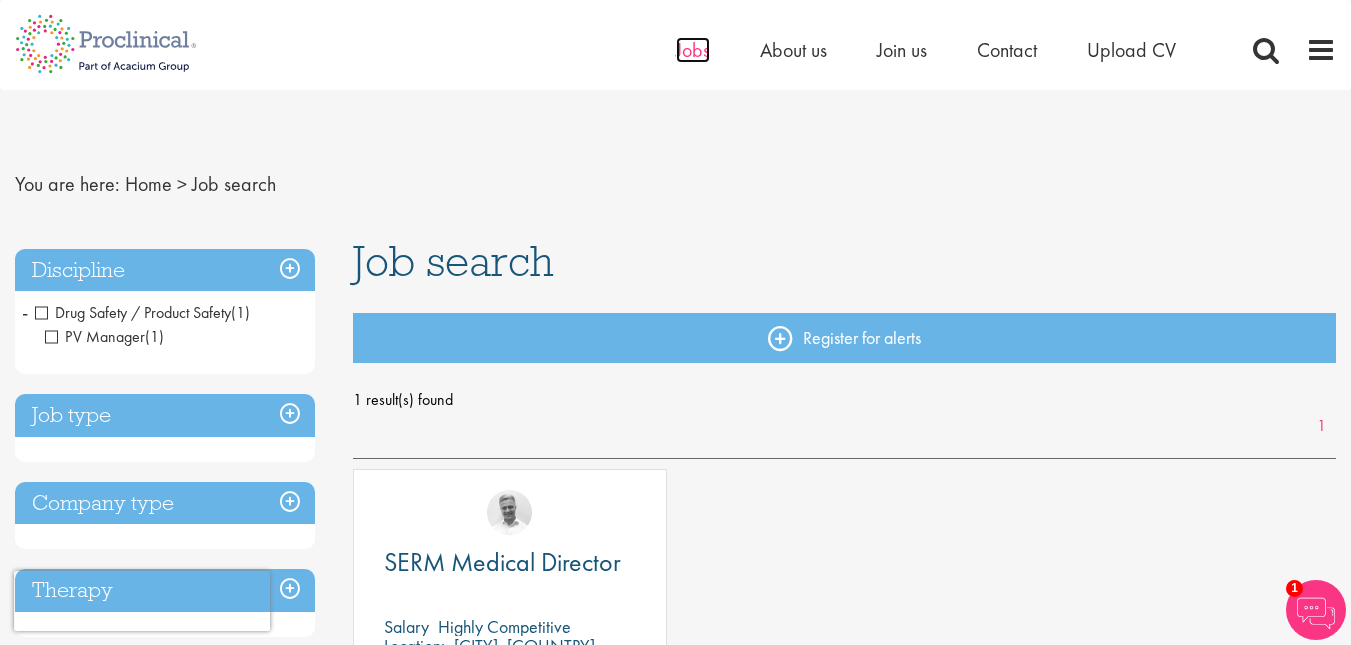 click on "Jobs" at bounding box center [693, 50] 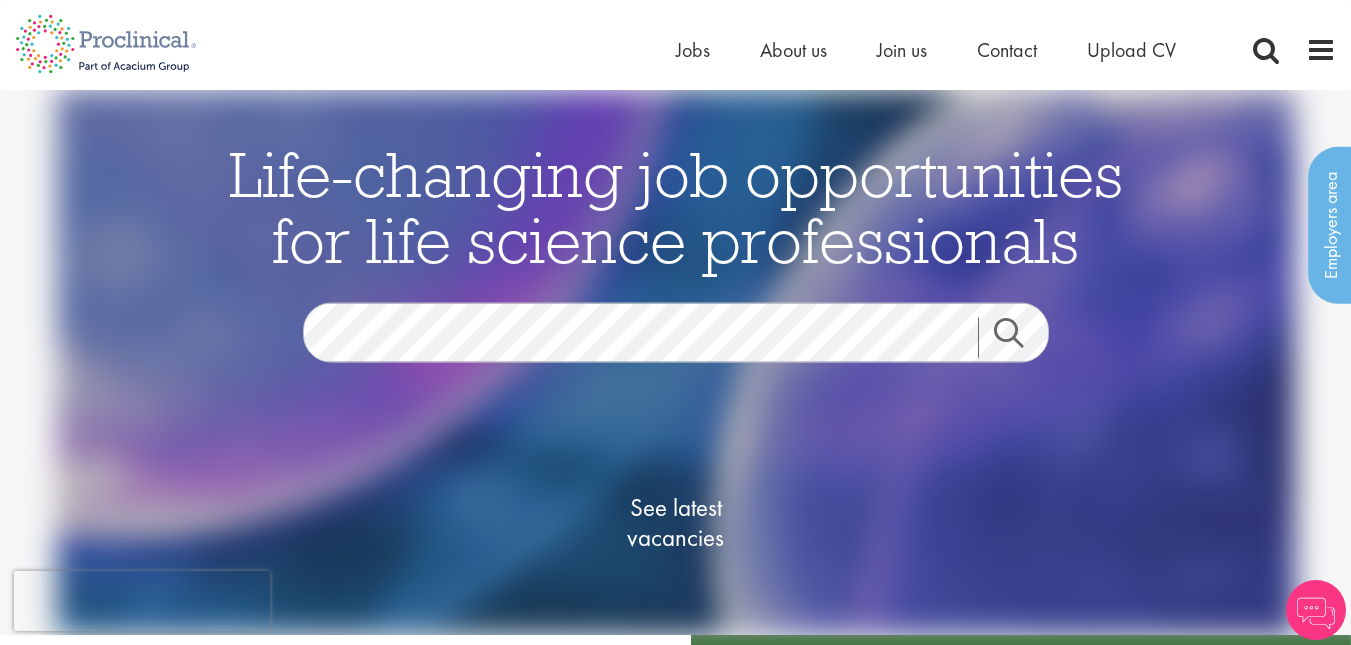 scroll, scrollTop: 0, scrollLeft: 0, axis: both 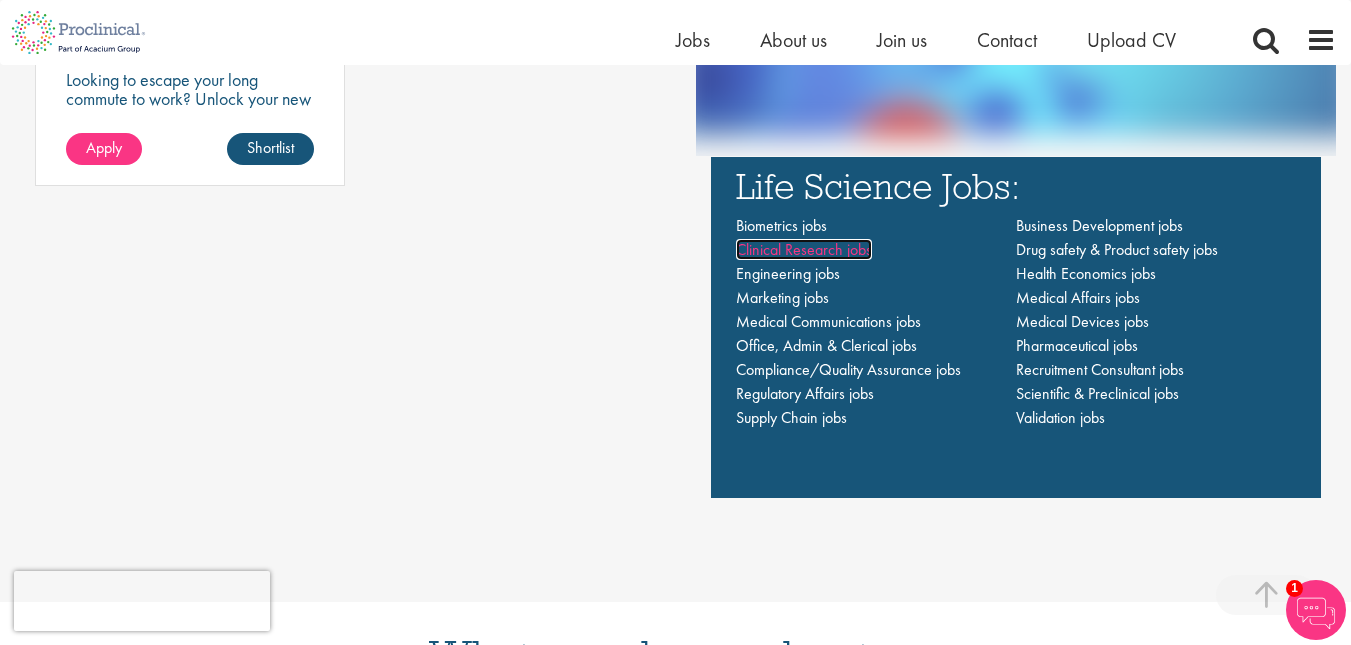 click on "Clinical Research jobs" at bounding box center (804, 249) 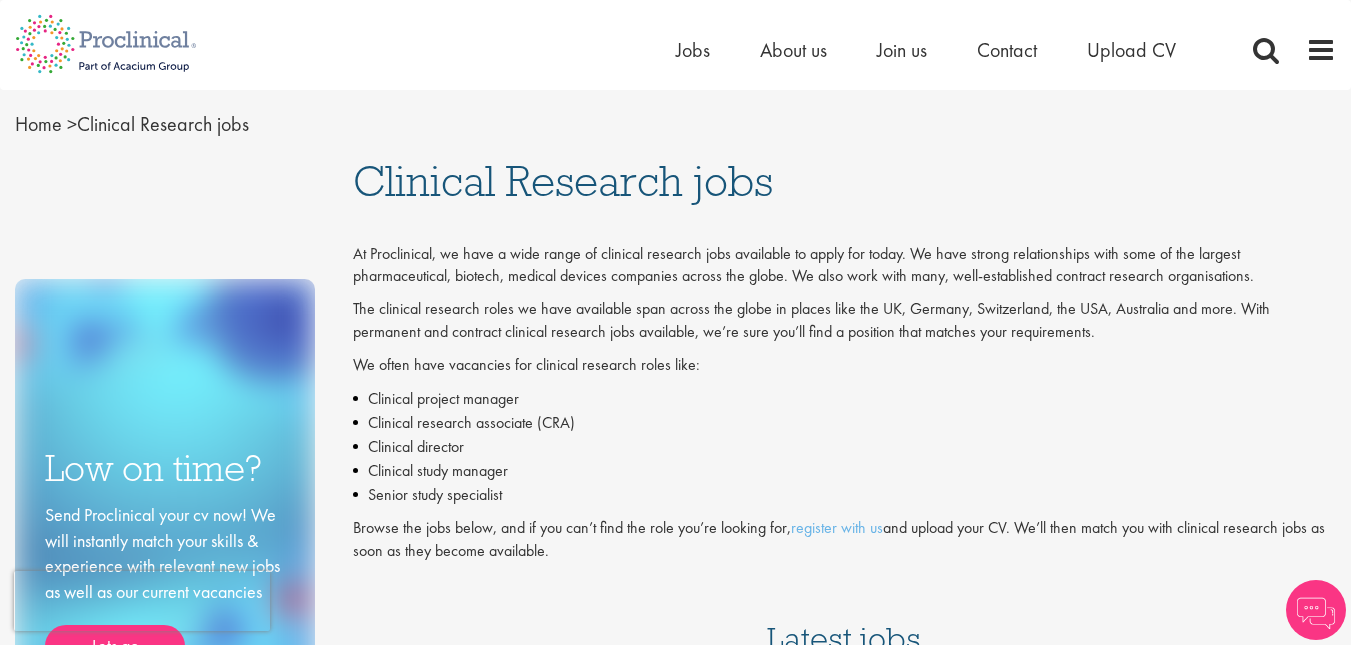 scroll, scrollTop: 0, scrollLeft: 0, axis: both 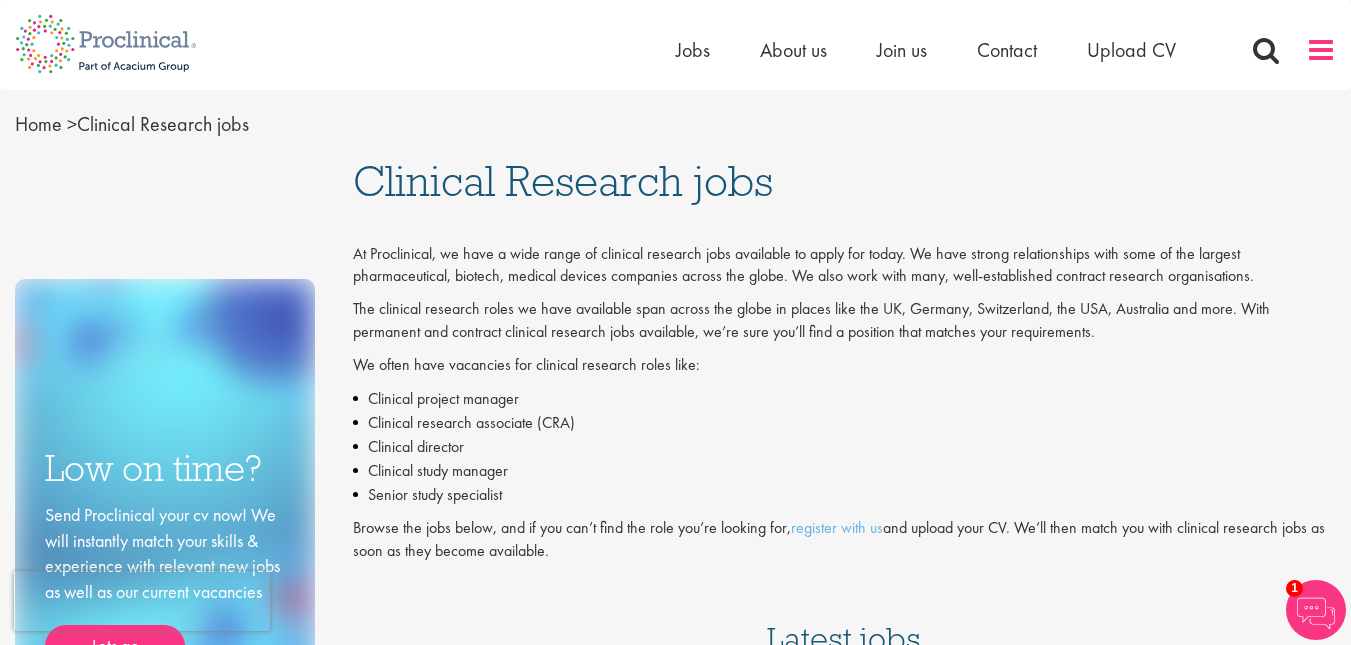 click at bounding box center (1321, 50) 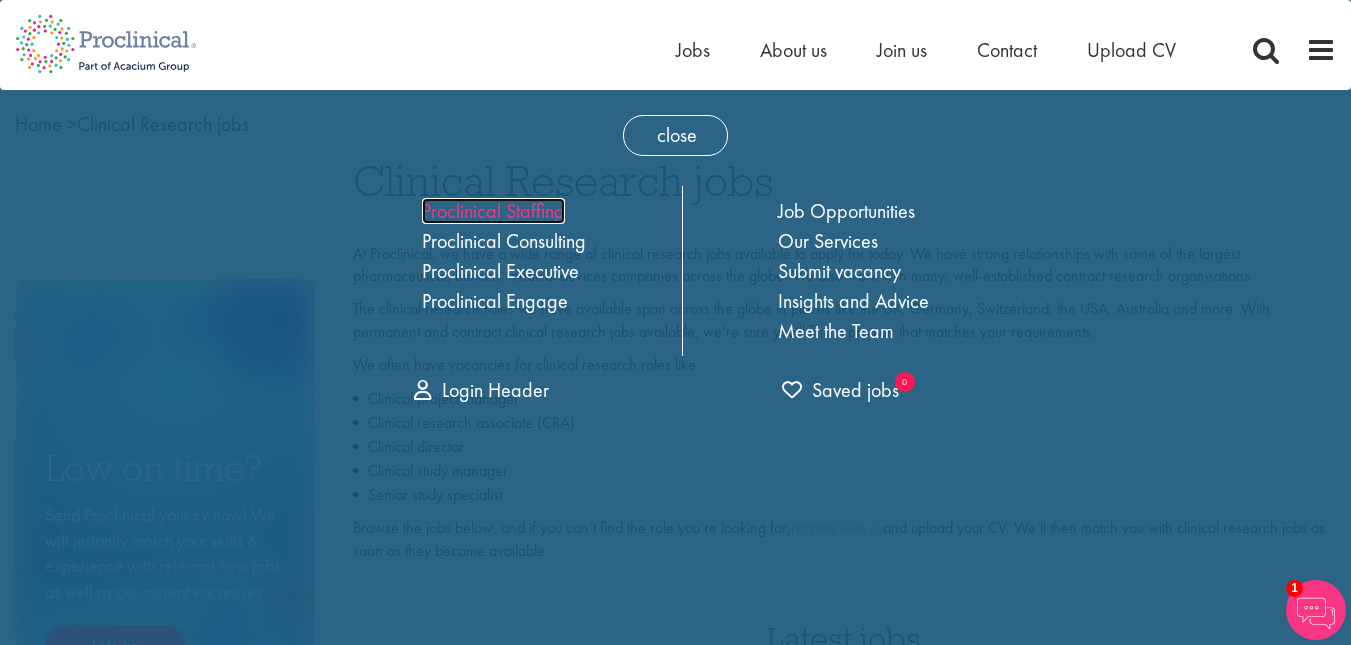 click on "Proclinical Staffing" at bounding box center (493, 211) 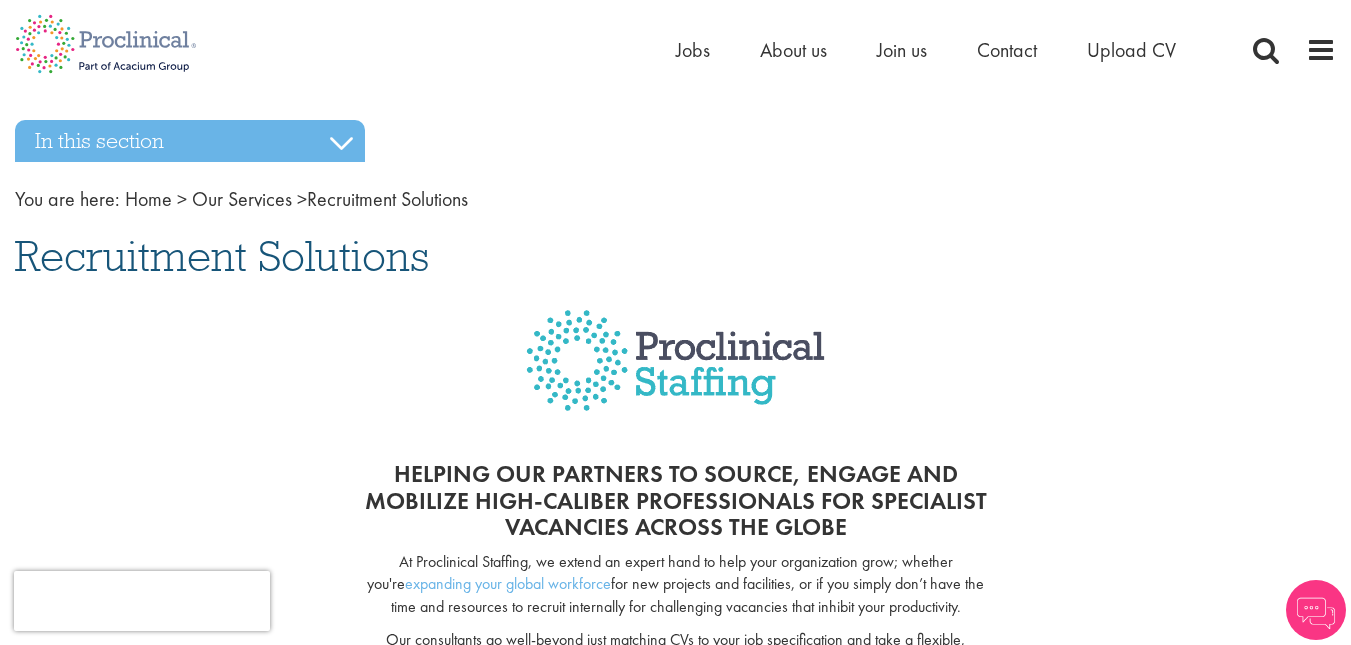 scroll, scrollTop: 0, scrollLeft: 0, axis: both 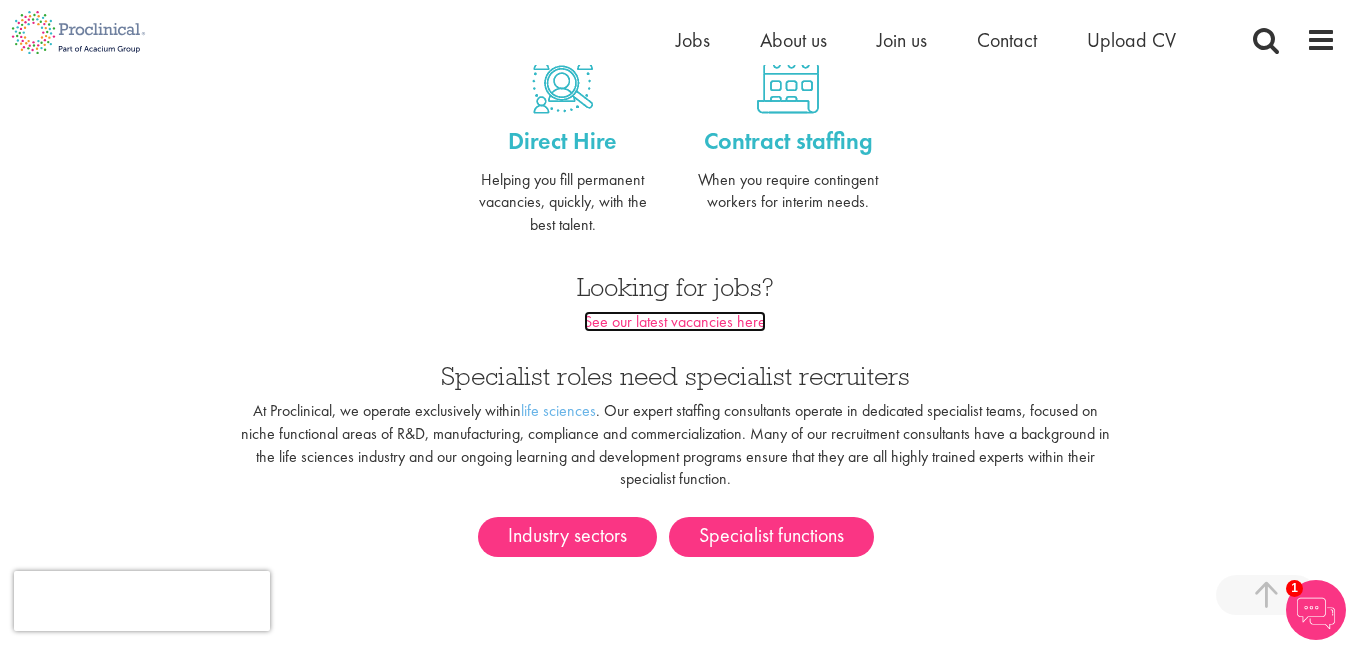 click on "See our latest vacancies here" at bounding box center (675, 321) 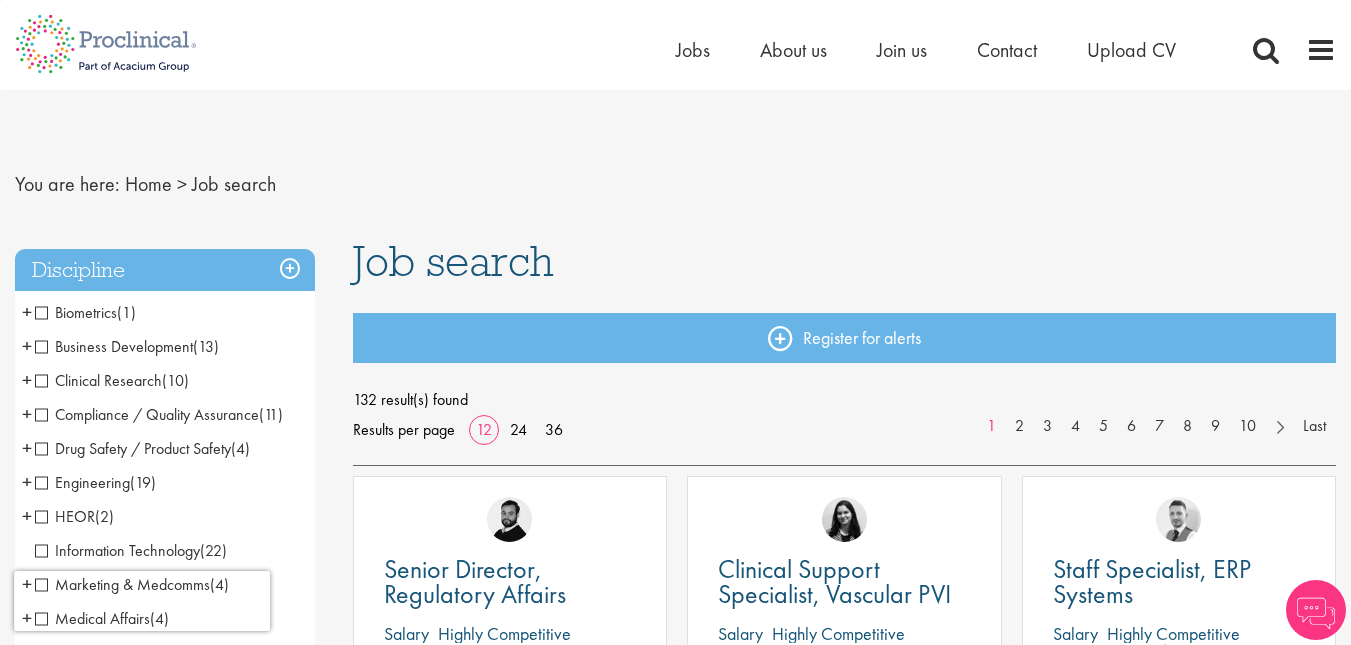 scroll, scrollTop: 0, scrollLeft: 0, axis: both 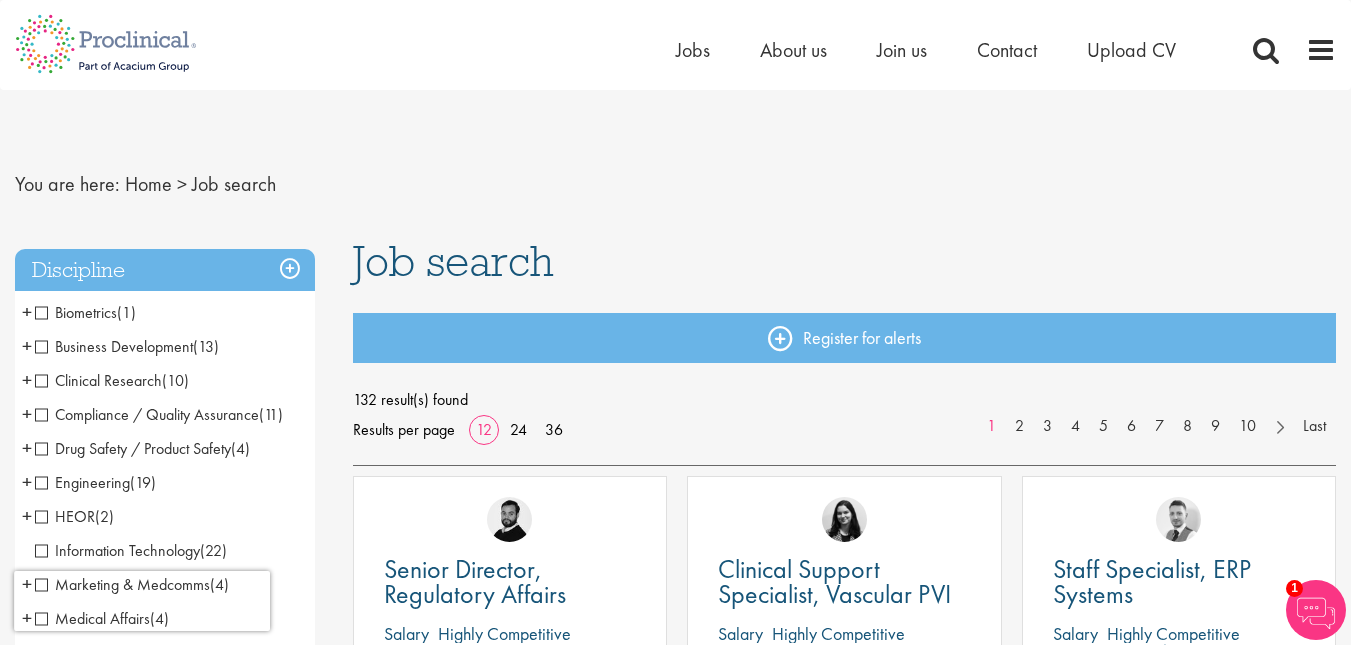 click on "+" at bounding box center (27, 346) 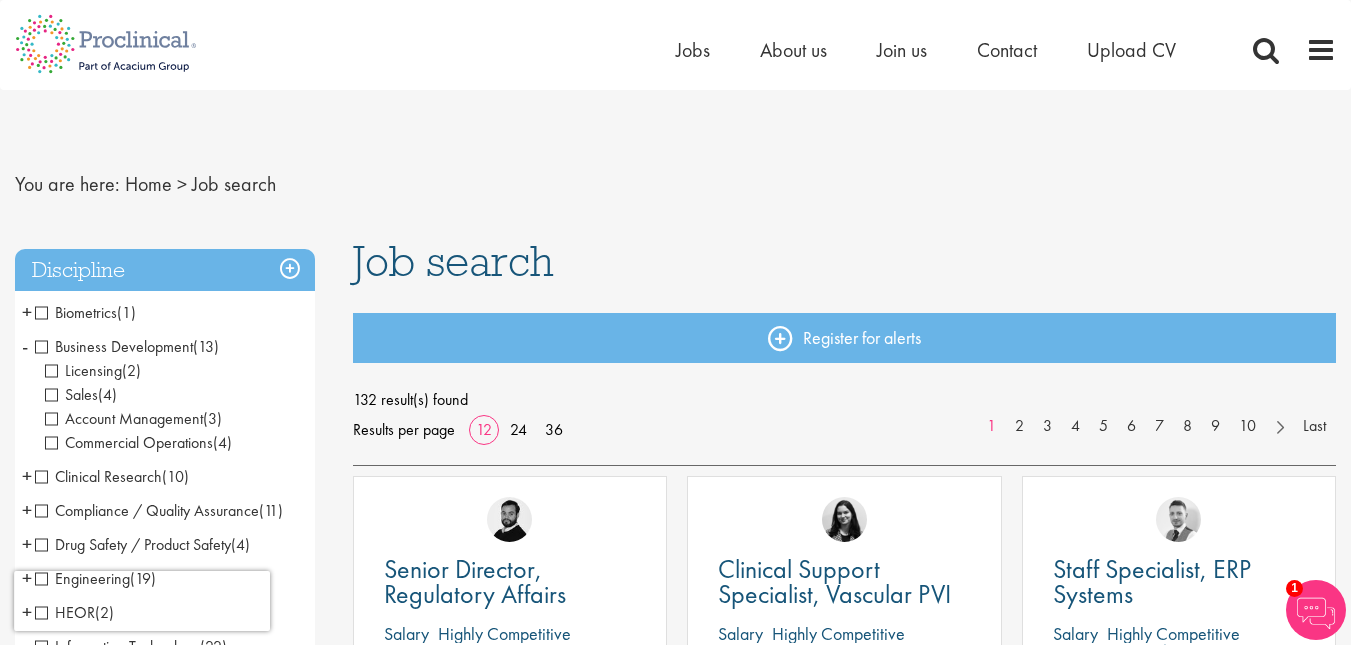 click on "-" at bounding box center [25, 346] 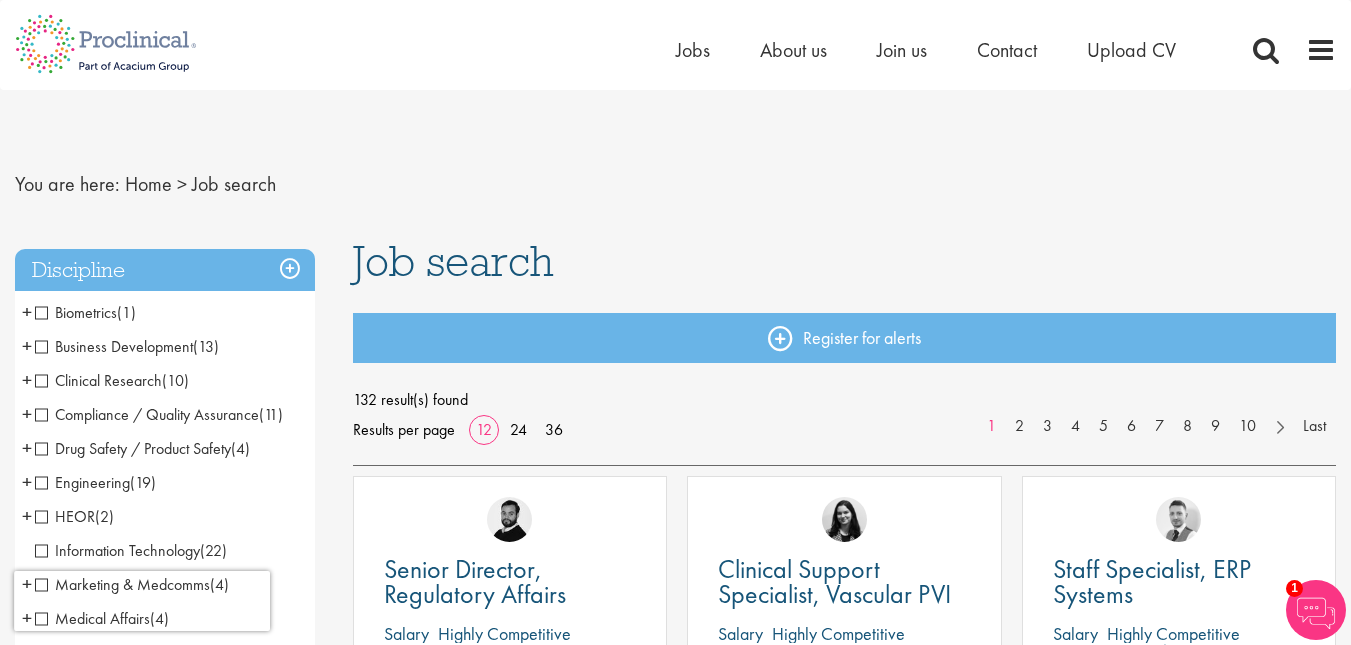 click on "+" at bounding box center [27, 380] 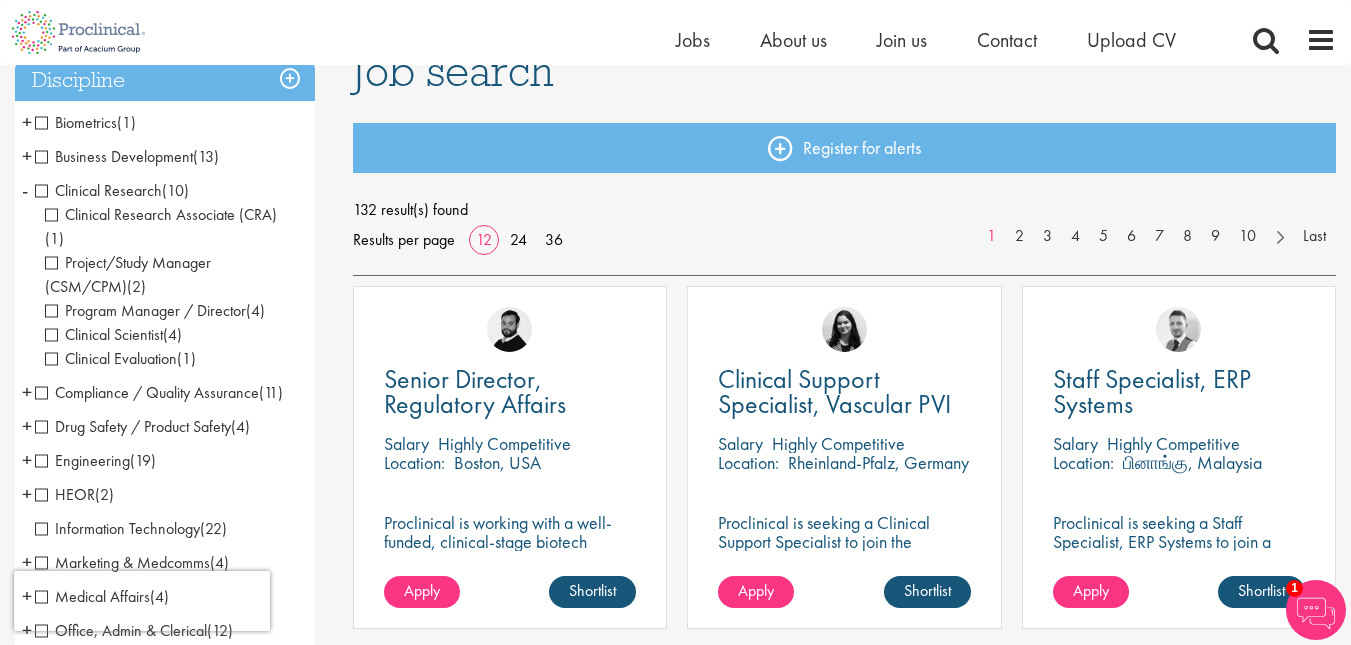 scroll, scrollTop: 200, scrollLeft: 0, axis: vertical 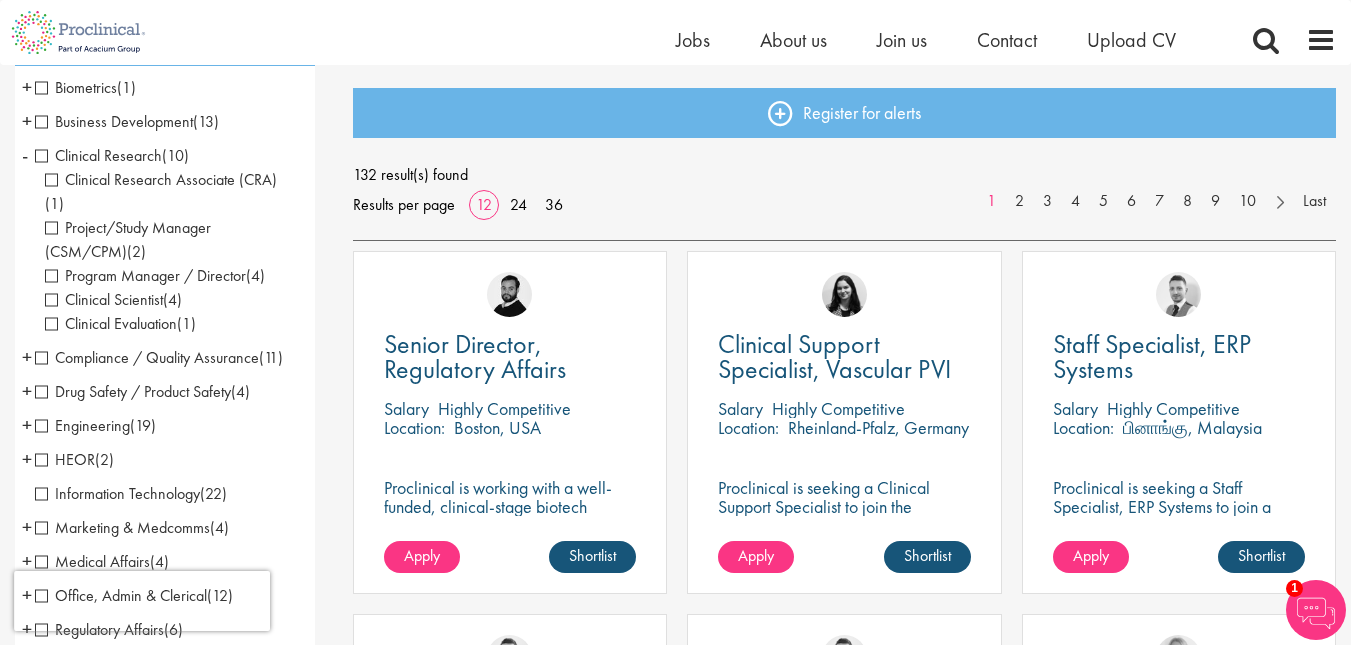 click on "+" at bounding box center (27, 391) 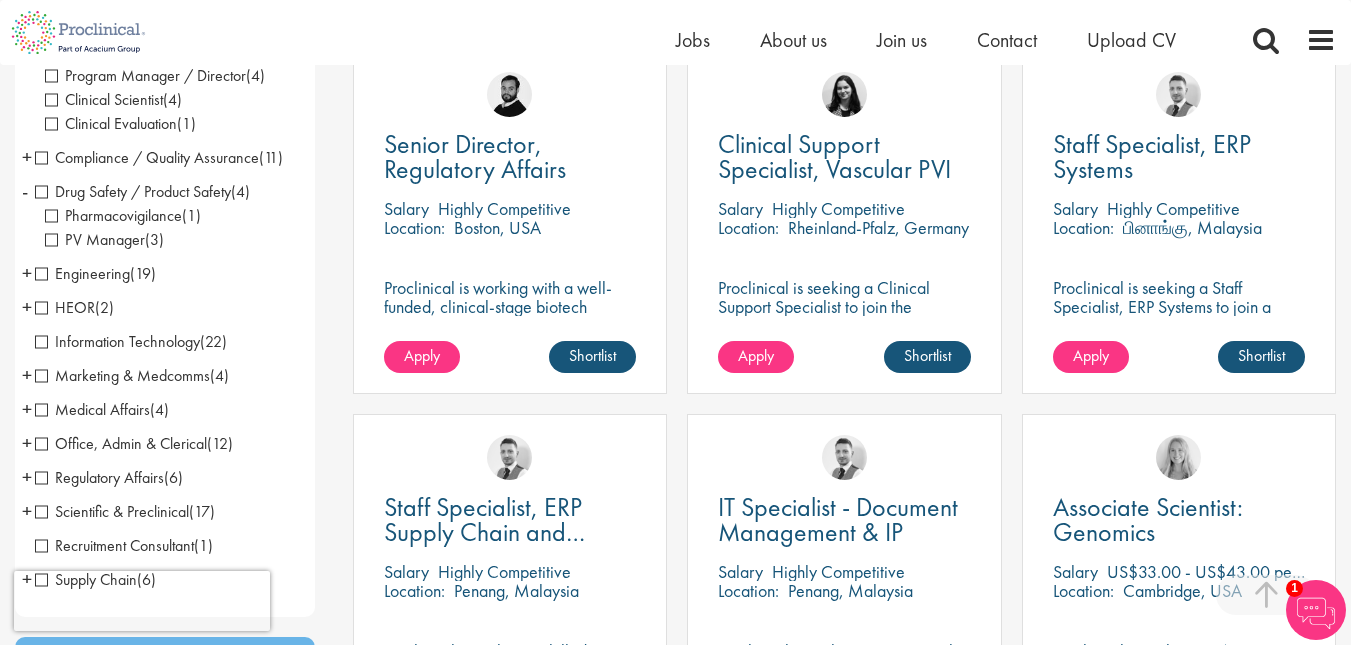 scroll, scrollTop: 500, scrollLeft: 0, axis: vertical 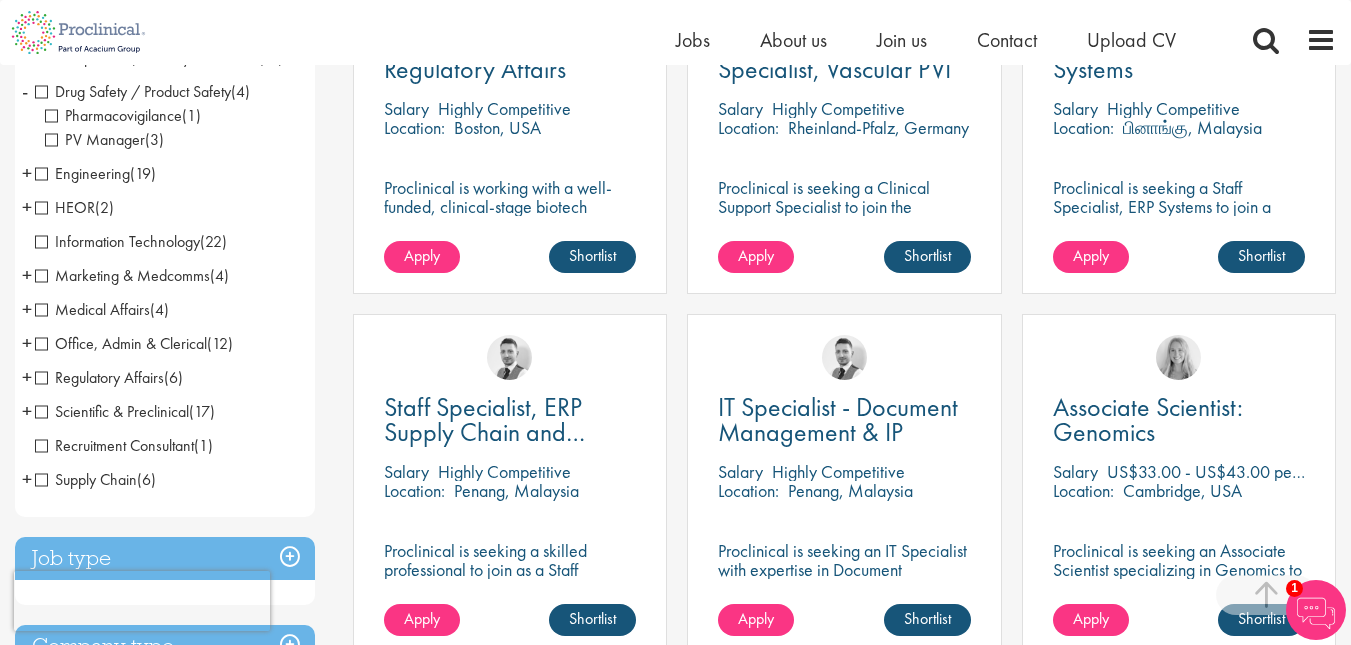 click on "+" at bounding box center [27, 411] 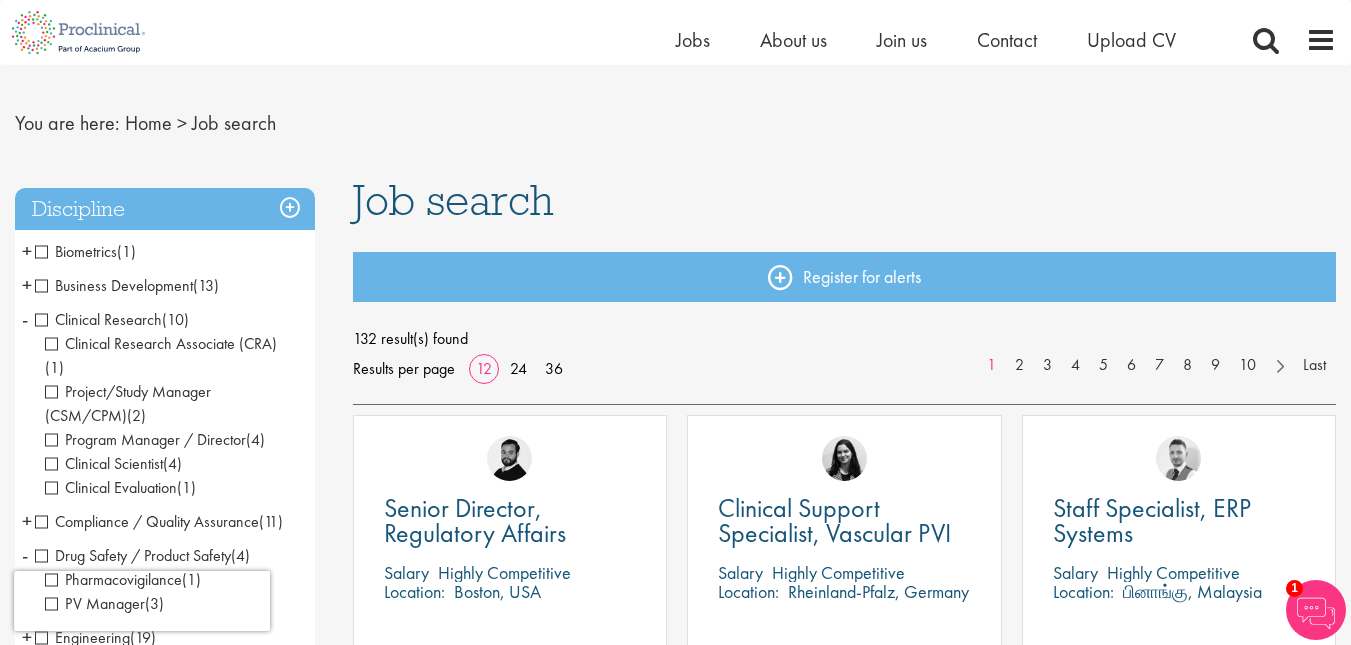 scroll, scrollTop: 0, scrollLeft: 0, axis: both 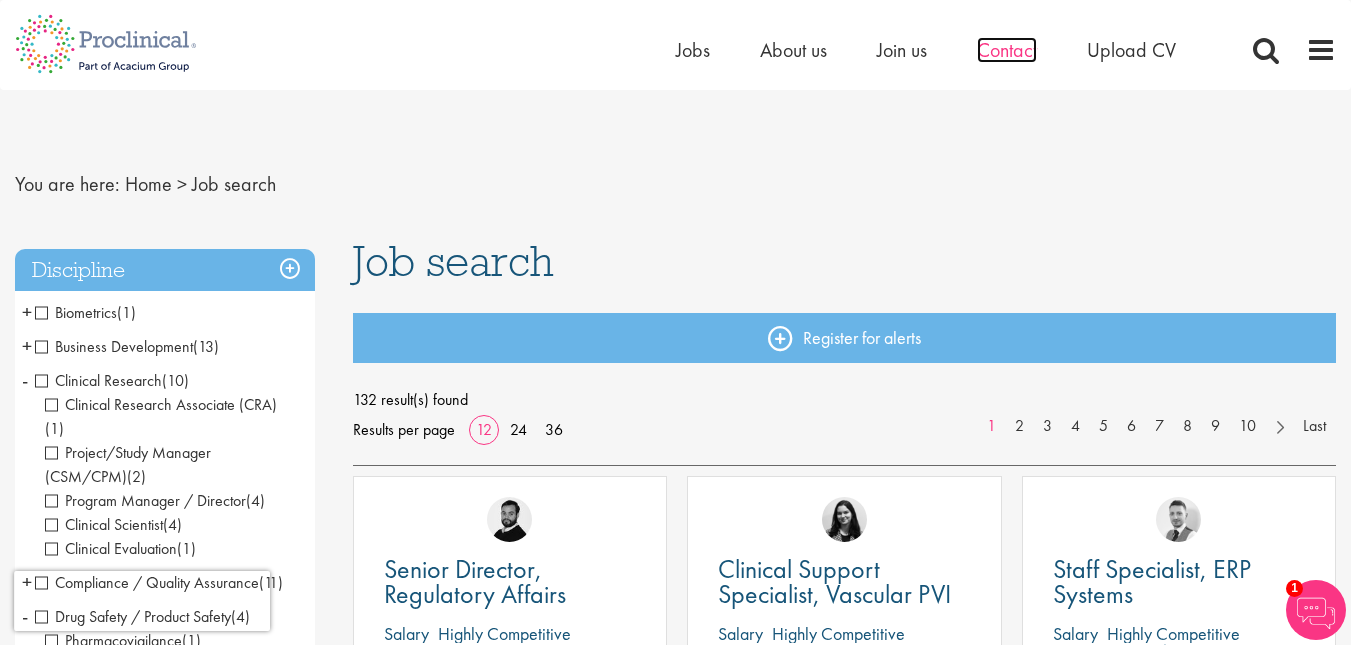 click on "Contact" at bounding box center [1007, 50] 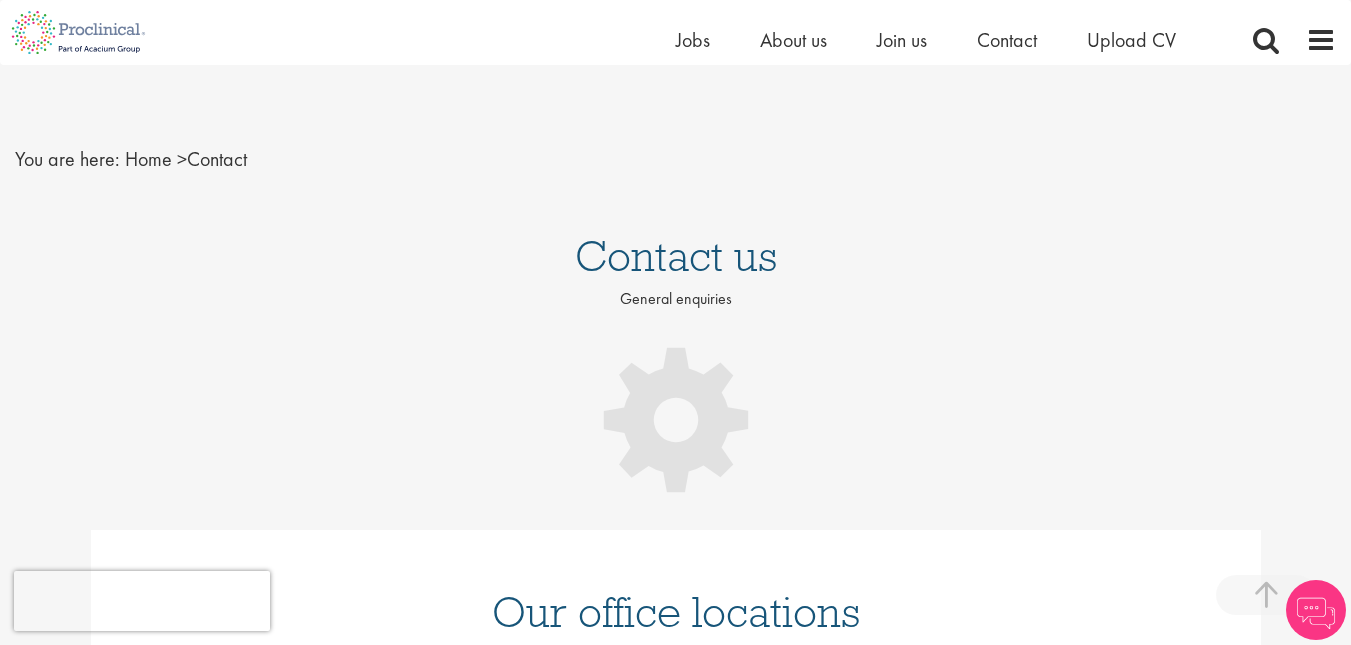 scroll, scrollTop: 500, scrollLeft: 0, axis: vertical 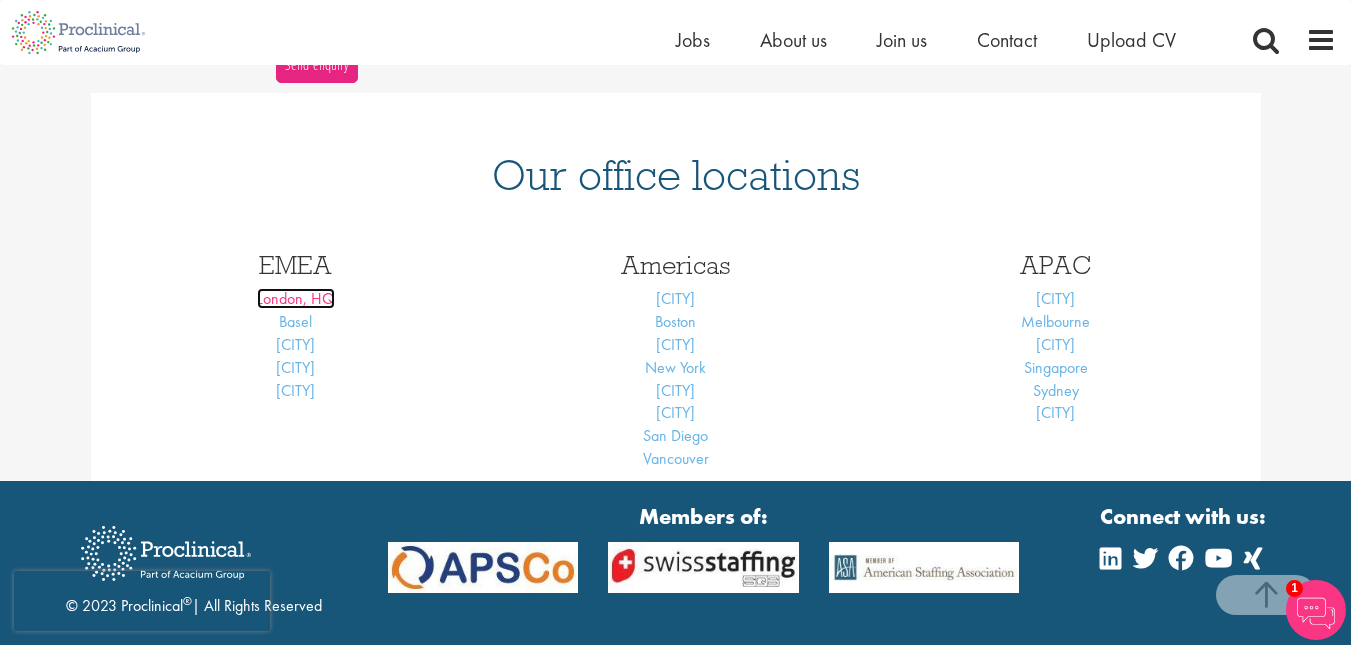 click on "London, HQ" at bounding box center (296, 298) 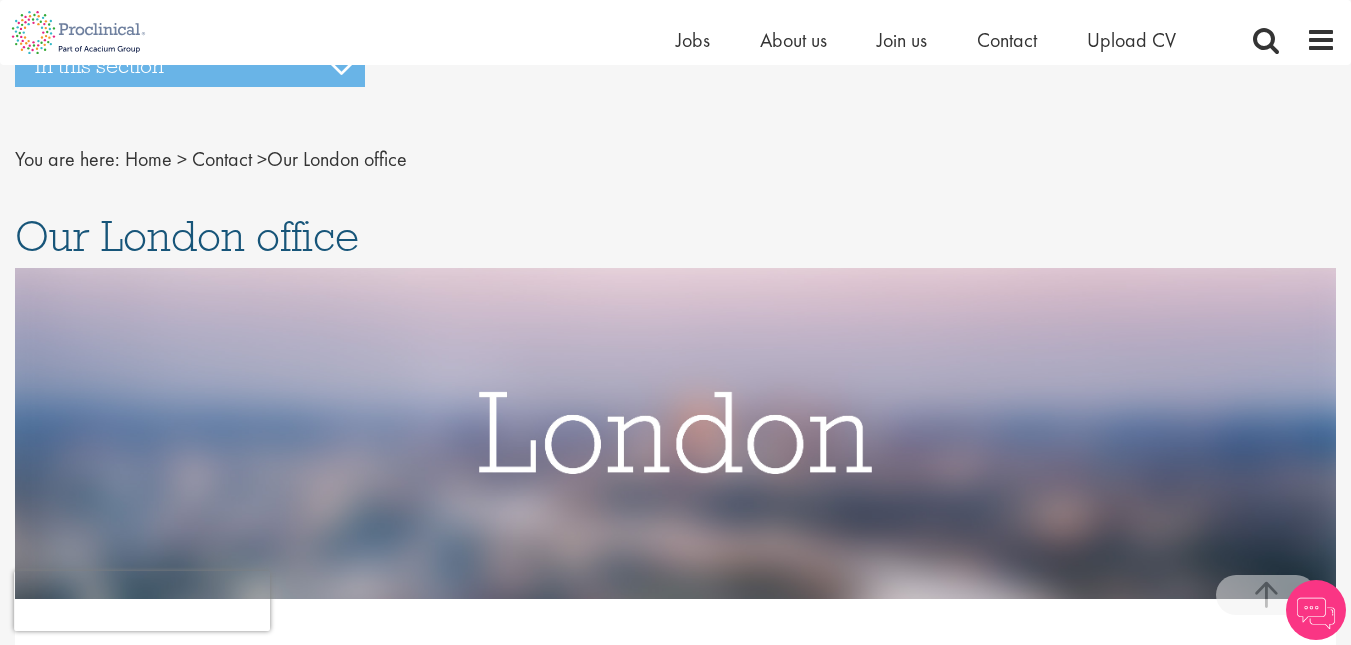 scroll, scrollTop: 500, scrollLeft: 0, axis: vertical 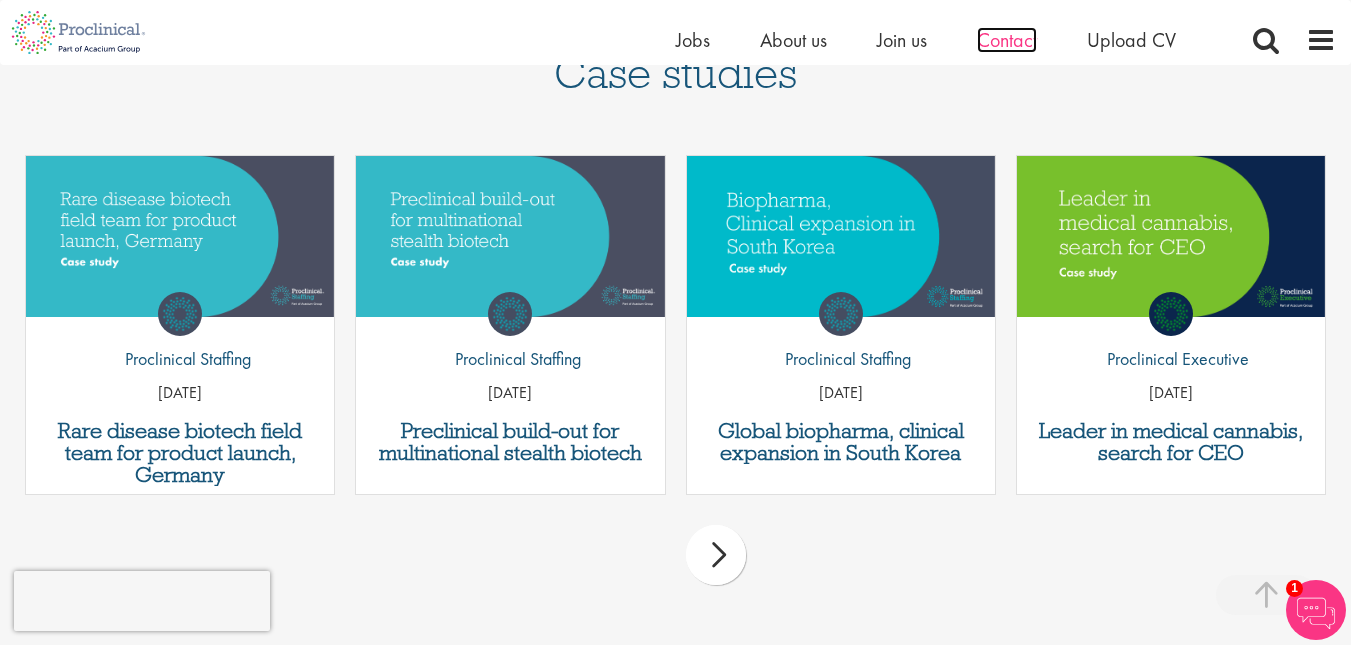 click on "Contact" at bounding box center (1007, 40) 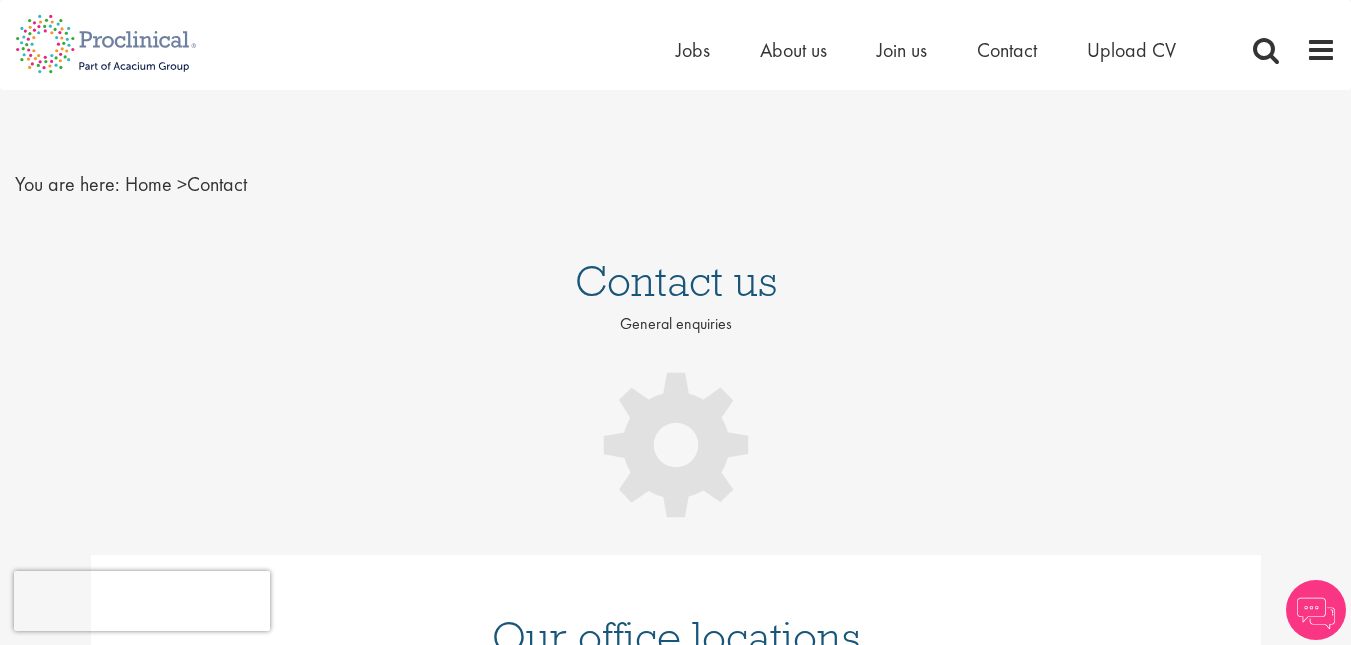scroll, scrollTop: 0, scrollLeft: 0, axis: both 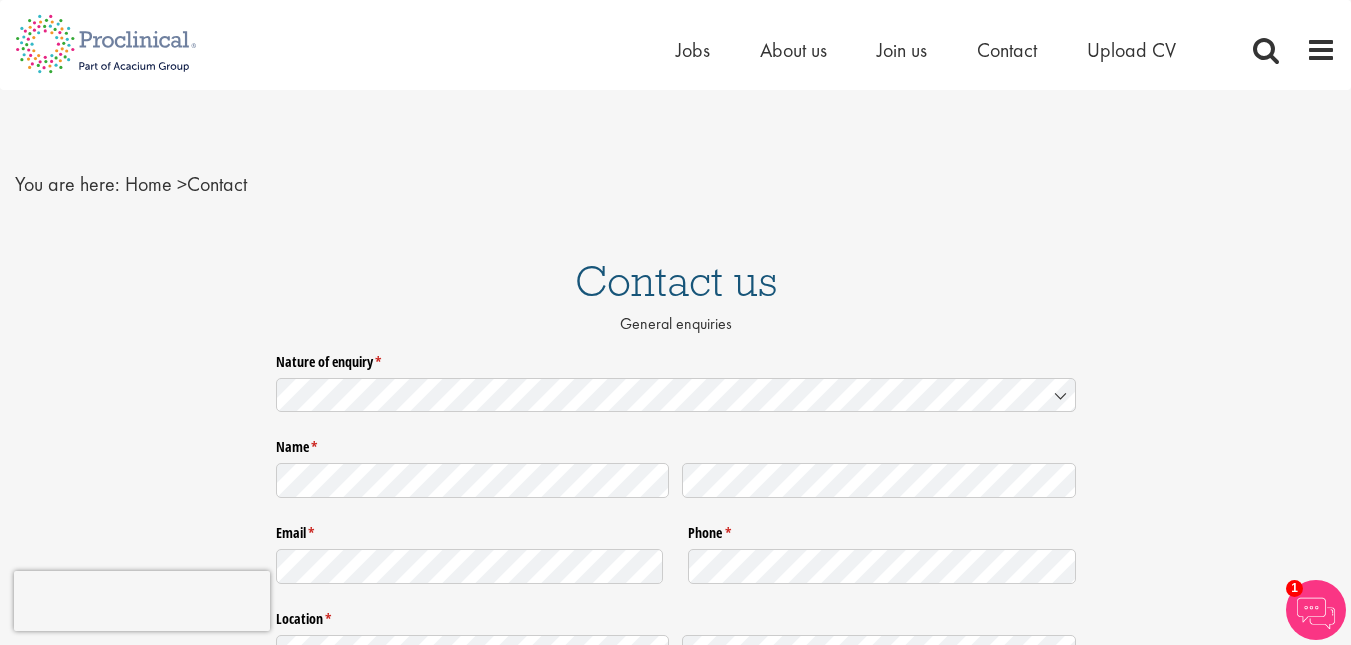 click 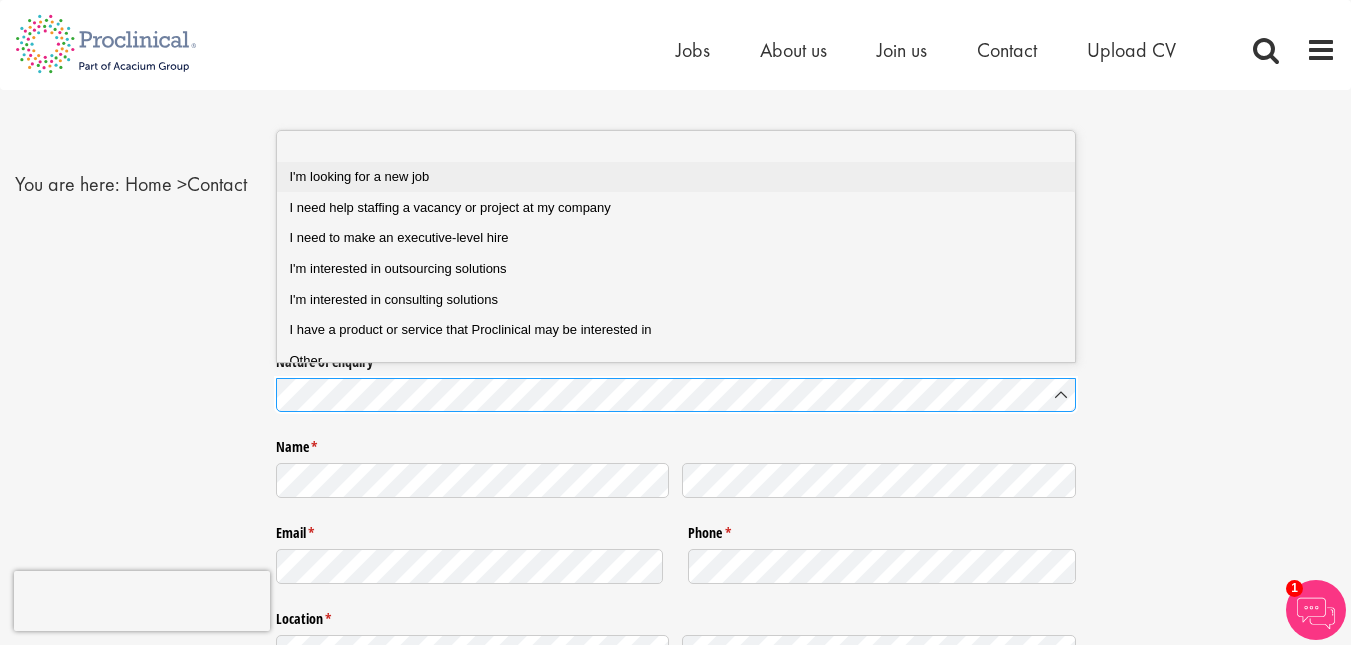 click on "I'm looking for a new job" at bounding box center (684, 177) 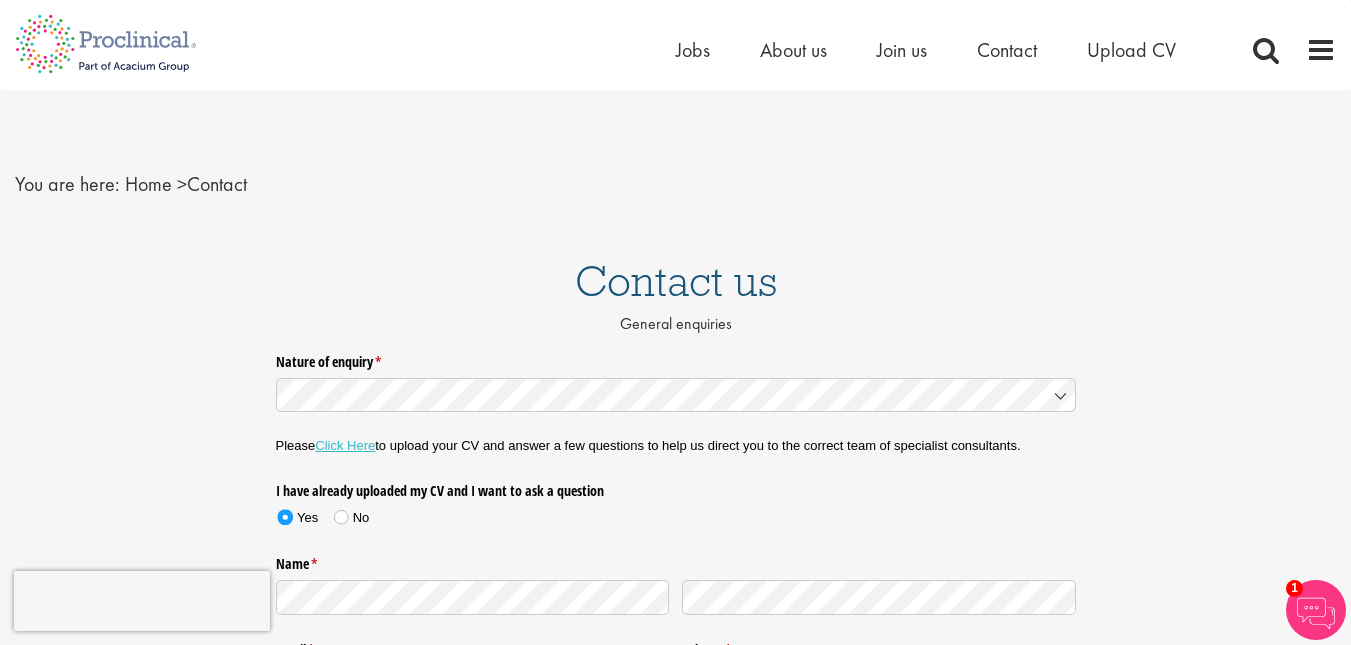 click on "Nature of enquiry *   (required)
Please  Click Here  to upload your CV and answer a few questions to help us direct you to the correct team of specialist consultants.
I have already uploaded my CV and I want to ask a question
Yes
No
Name *   (required)
Email *   (required)
Phone *   (required)
Location *   (required)
Message
You confirm that by submitting your personal data that you have read and understood our  privacy policy . We only share your personal data with our affiliates and those categories of third parties identified in this privacy policy.
Send enquiry" at bounding box center [675, 684] 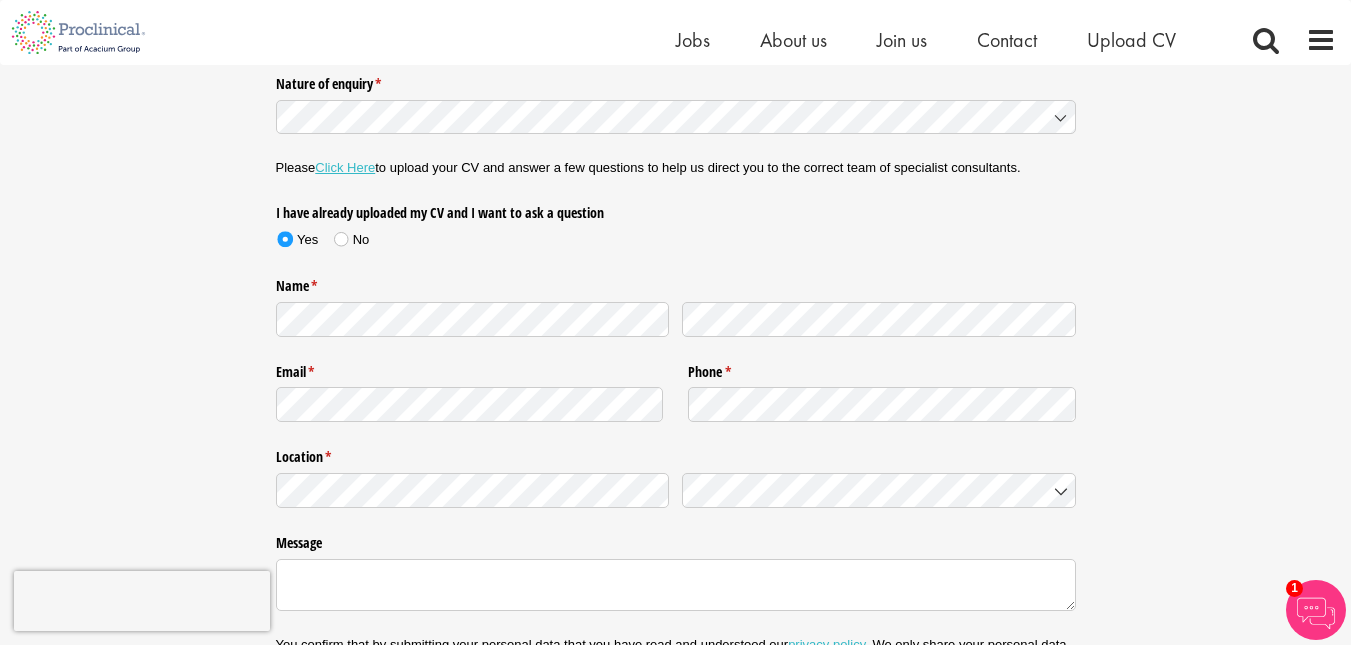scroll, scrollTop: 300, scrollLeft: 0, axis: vertical 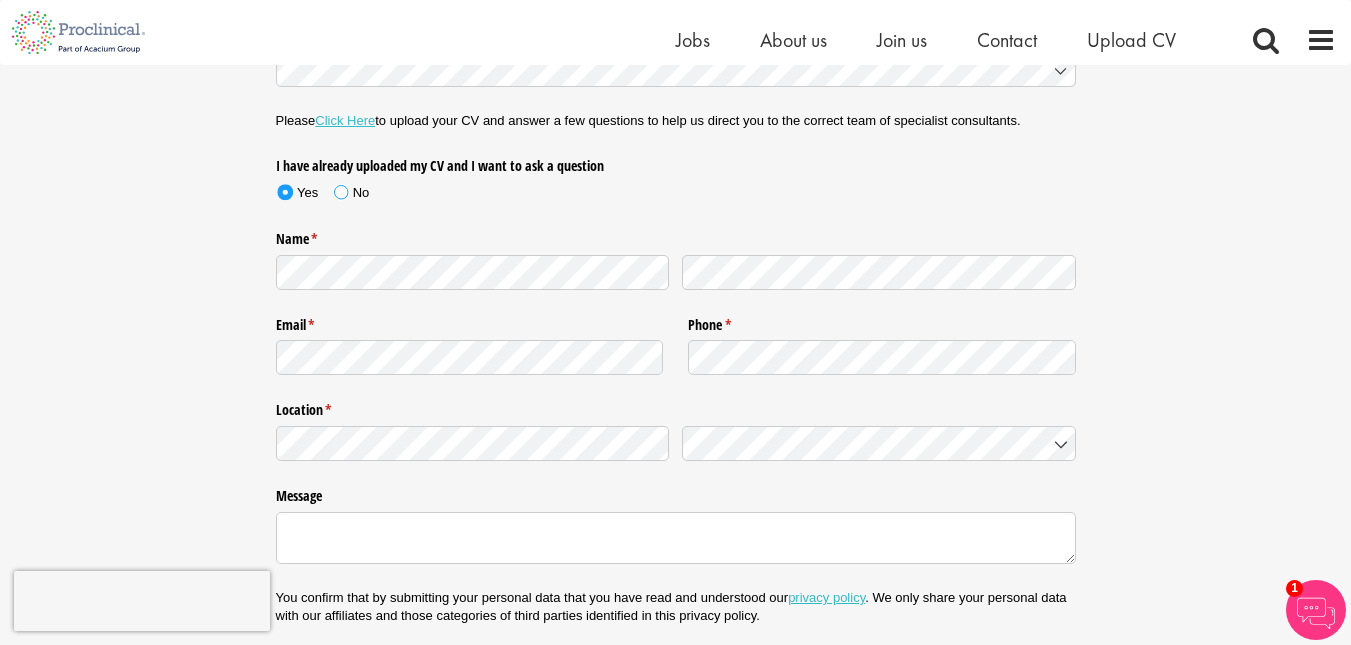 click at bounding box center [341, 192] 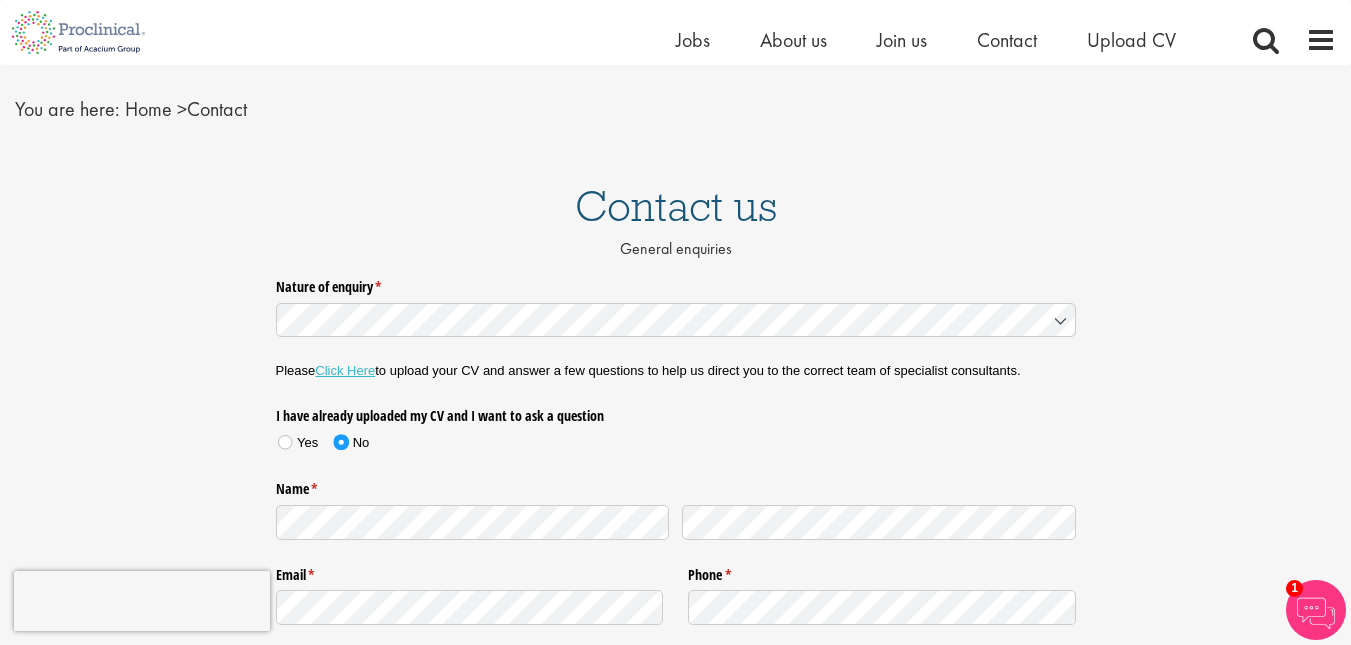 scroll, scrollTop: 0, scrollLeft: 0, axis: both 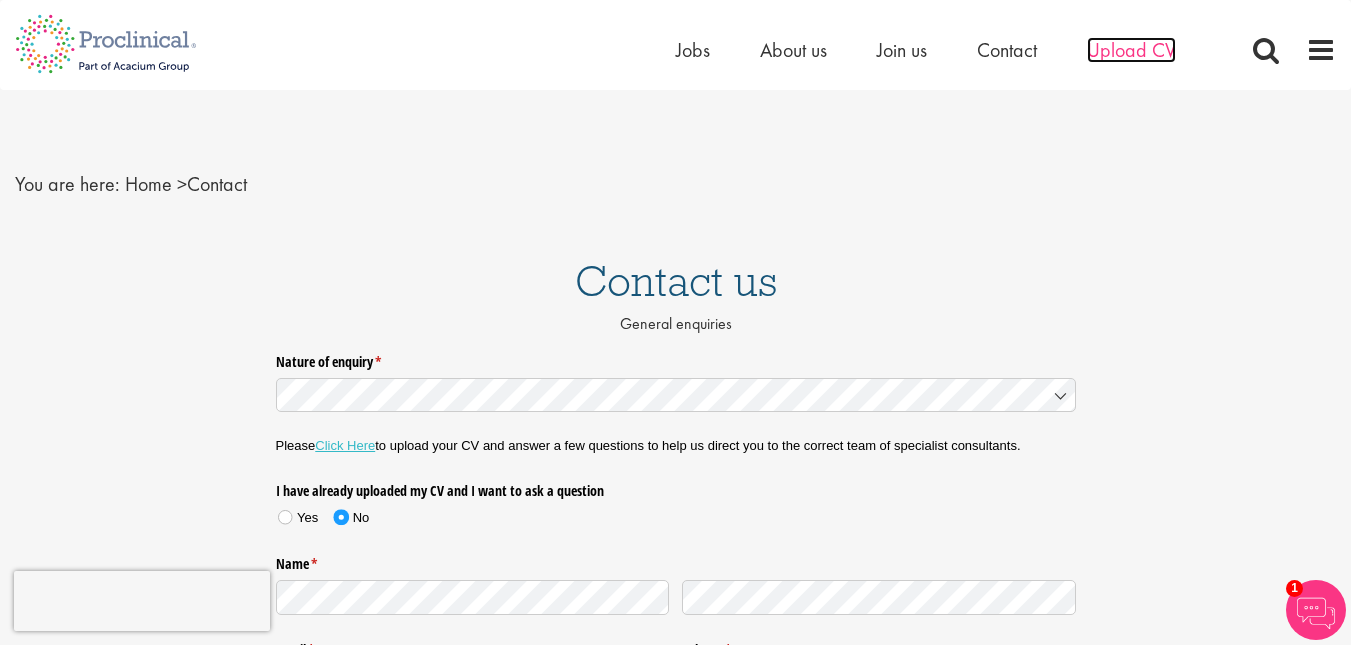 click on "Upload CV" at bounding box center [1131, 50] 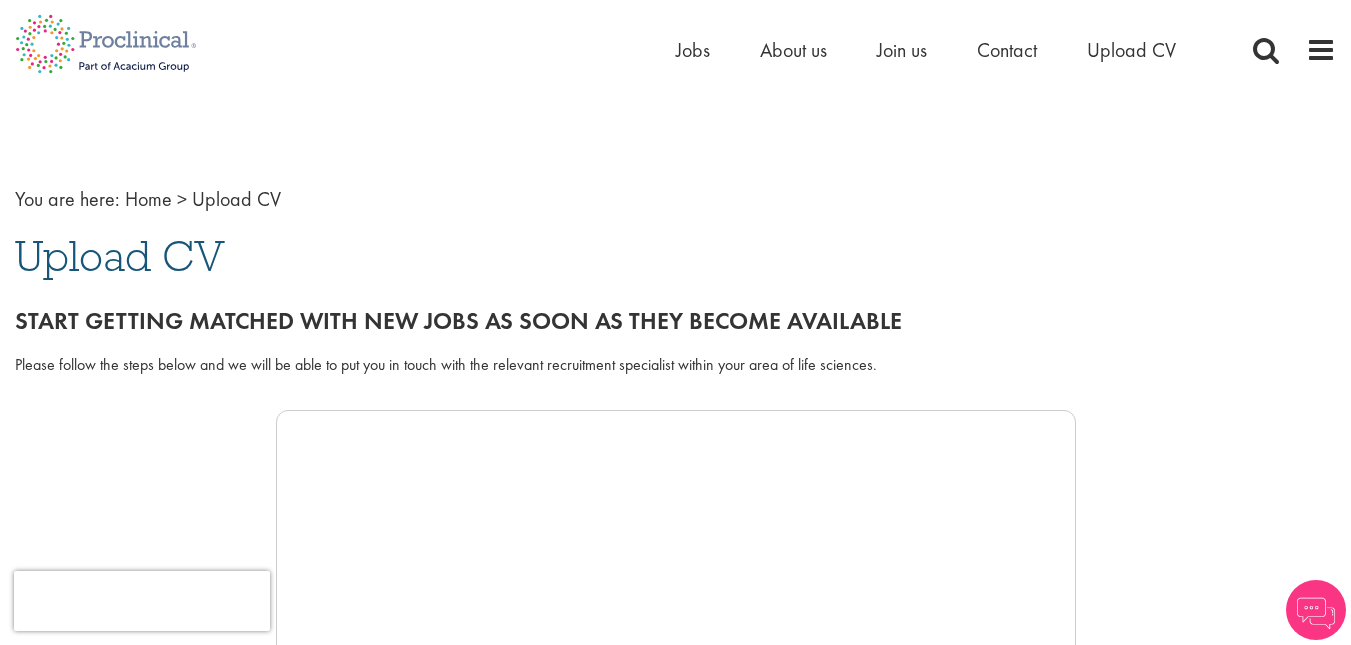 scroll, scrollTop: 0, scrollLeft: 0, axis: both 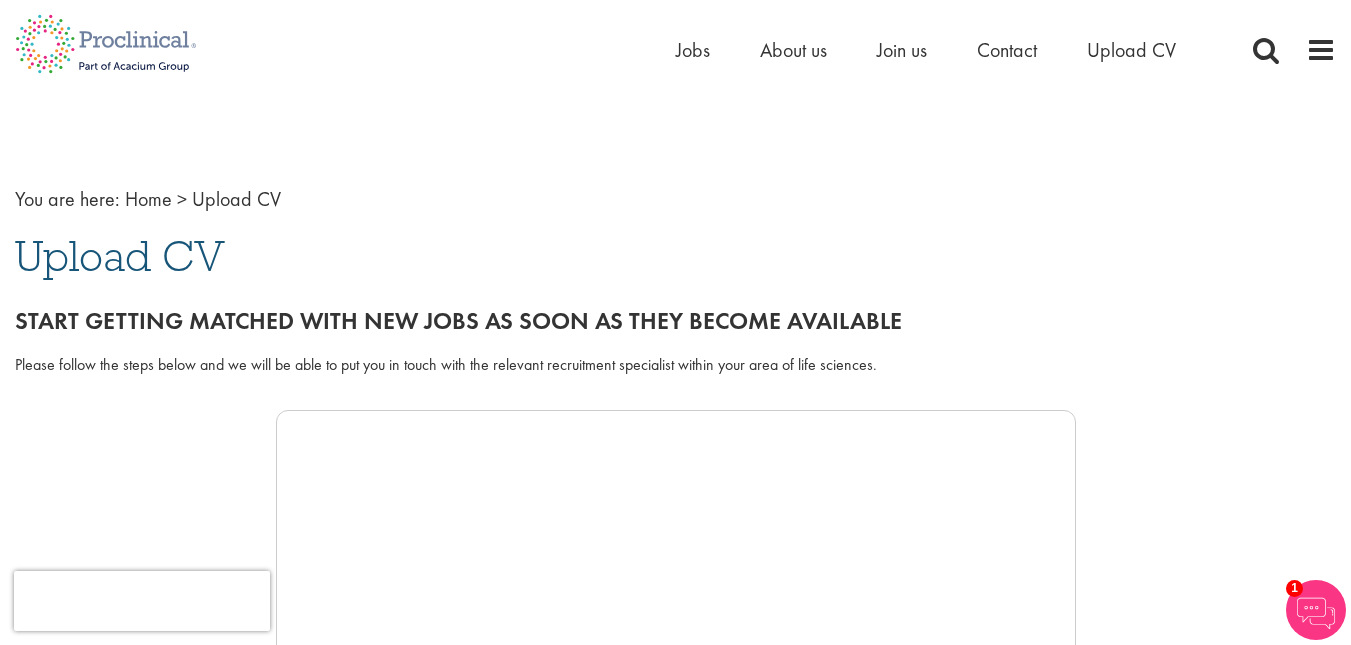 click on "You are here:
Home
>
Upload CV
Upload CV
Start getting matched with new jobs as soon as they become available
Please follow the steps below and we will be able to put you in touch with the relevant recruitment specialist within your area of life sciences.
By sending us your latest CV you will benefit from:" at bounding box center [675, 1301] 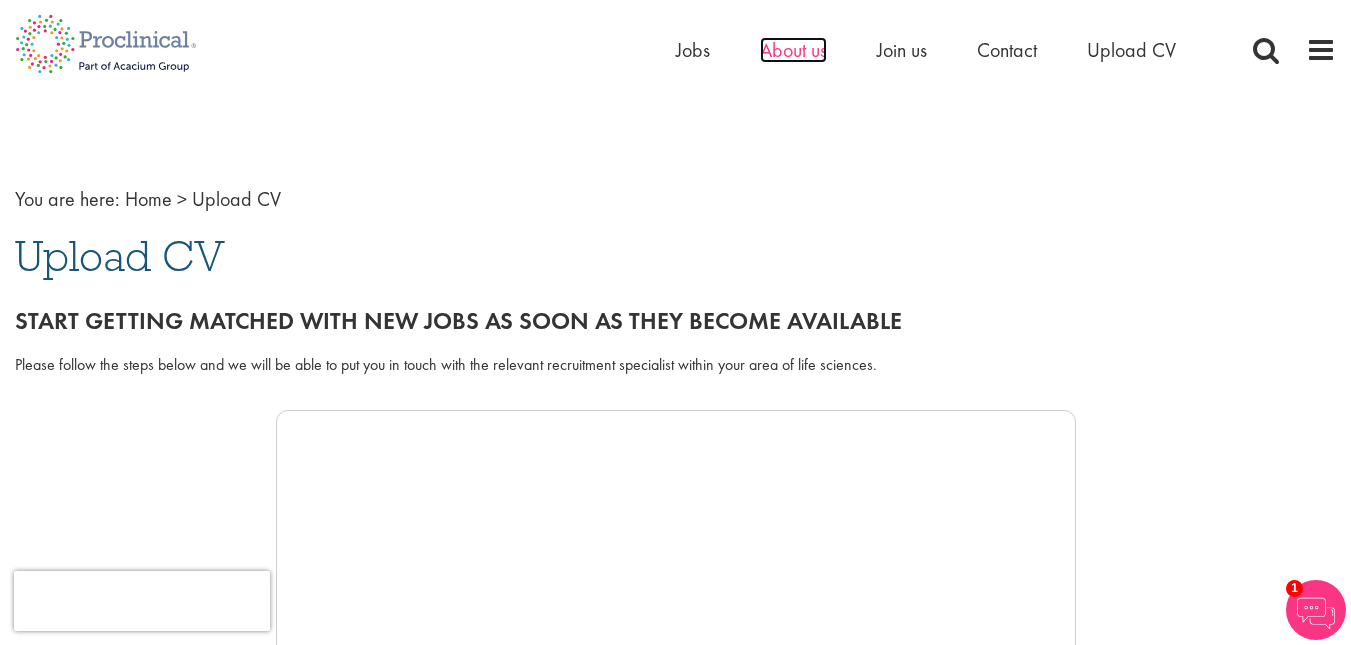 click on "About us" at bounding box center (793, 50) 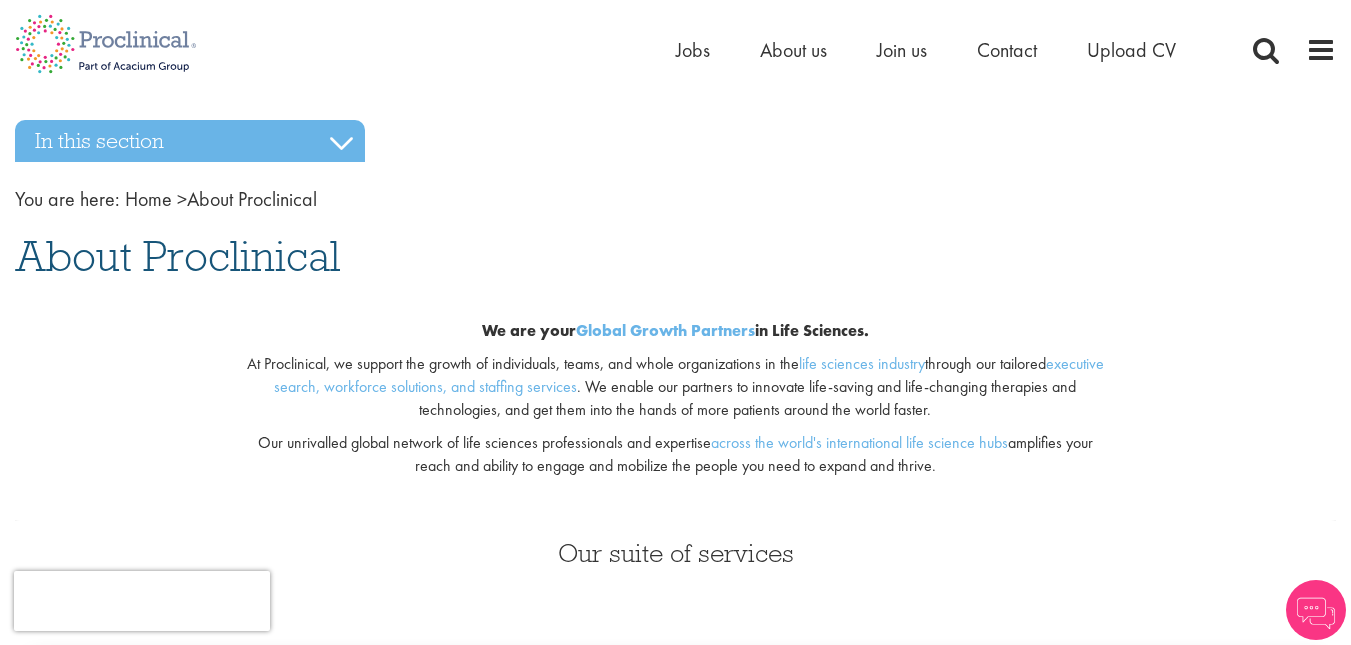 scroll, scrollTop: 0, scrollLeft: 0, axis: both 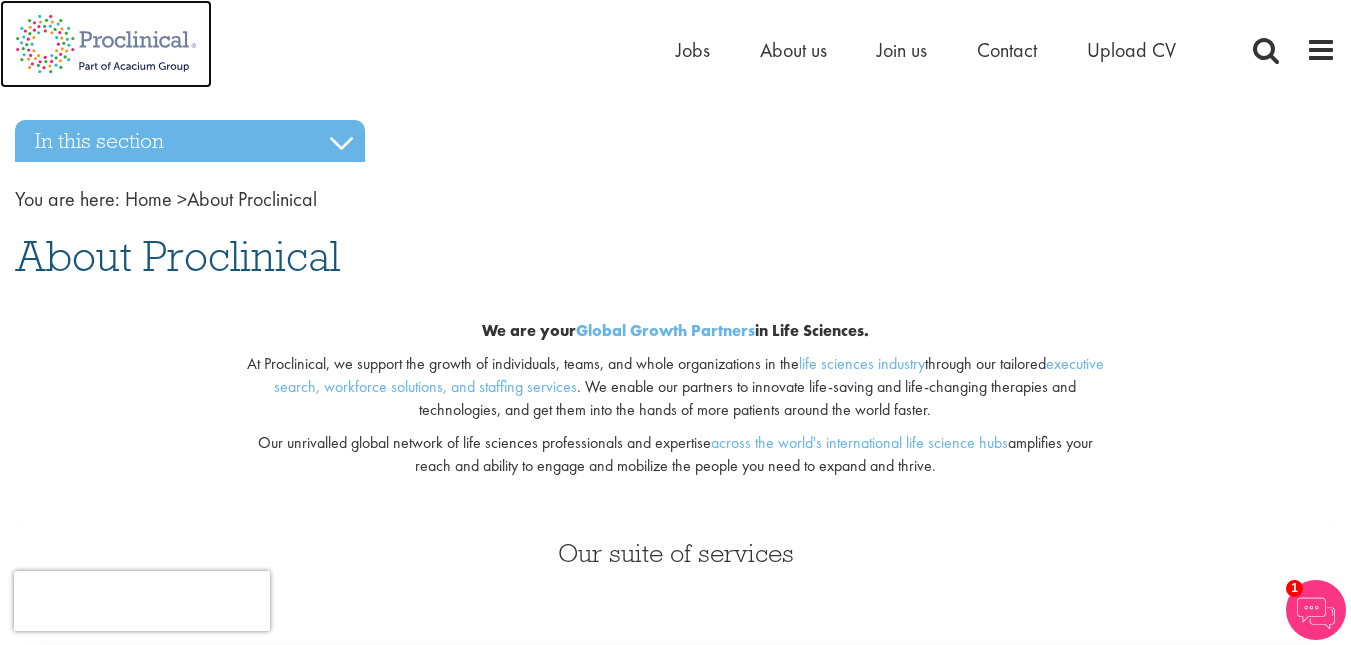 click at bounding box center [106, 44] 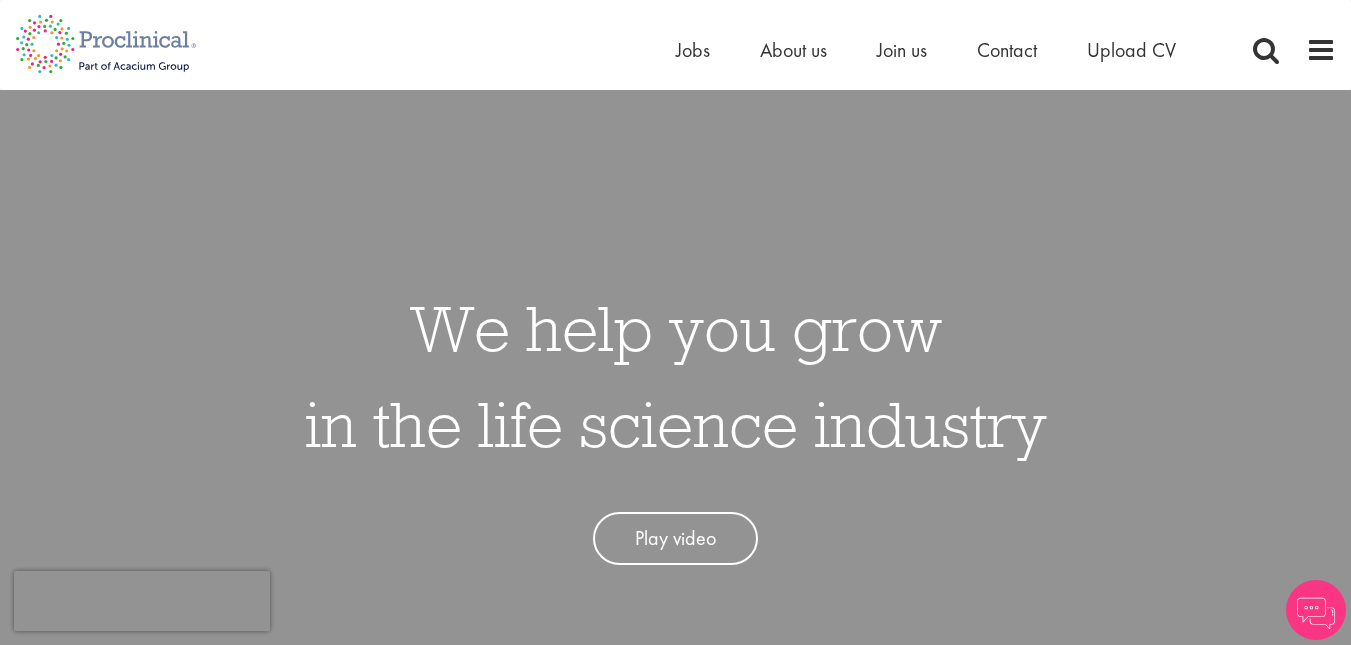 scroll, scrollTop: 0, scrollLeft: 0, axis: both 